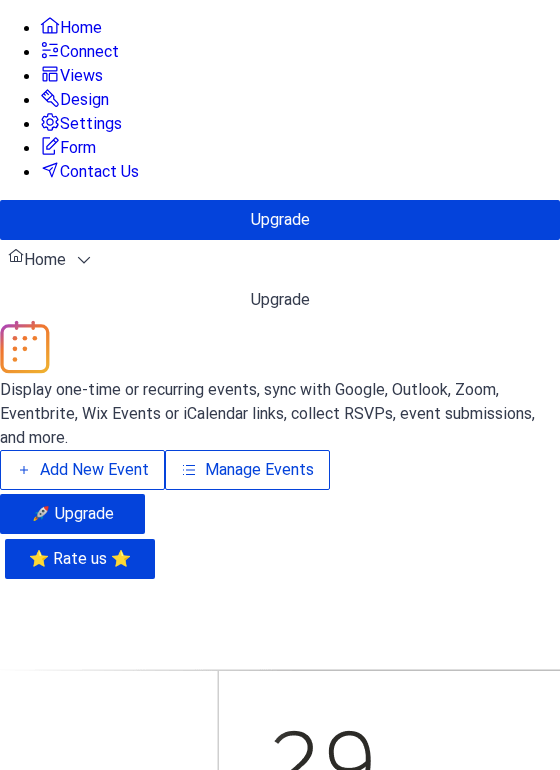 scroll, scrollTop: 0, scrollLeft: 0, axis: both 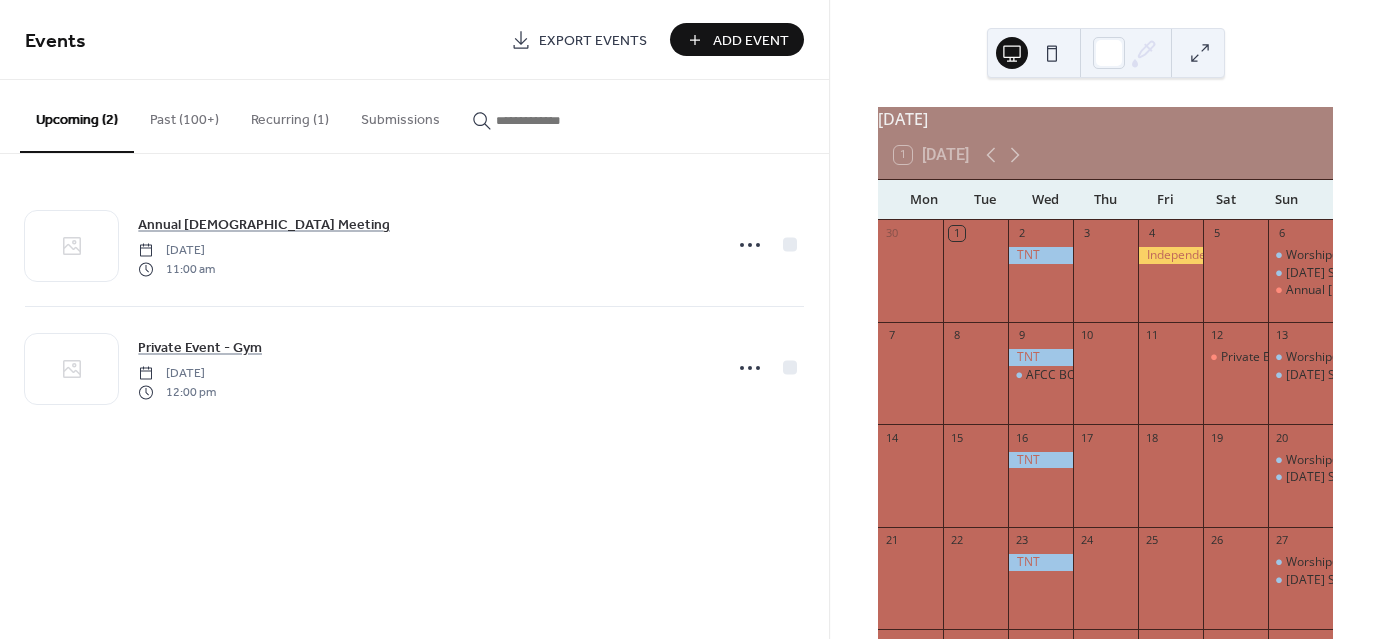 click on "Recurring  (1)" at bounding box center (290, 115) 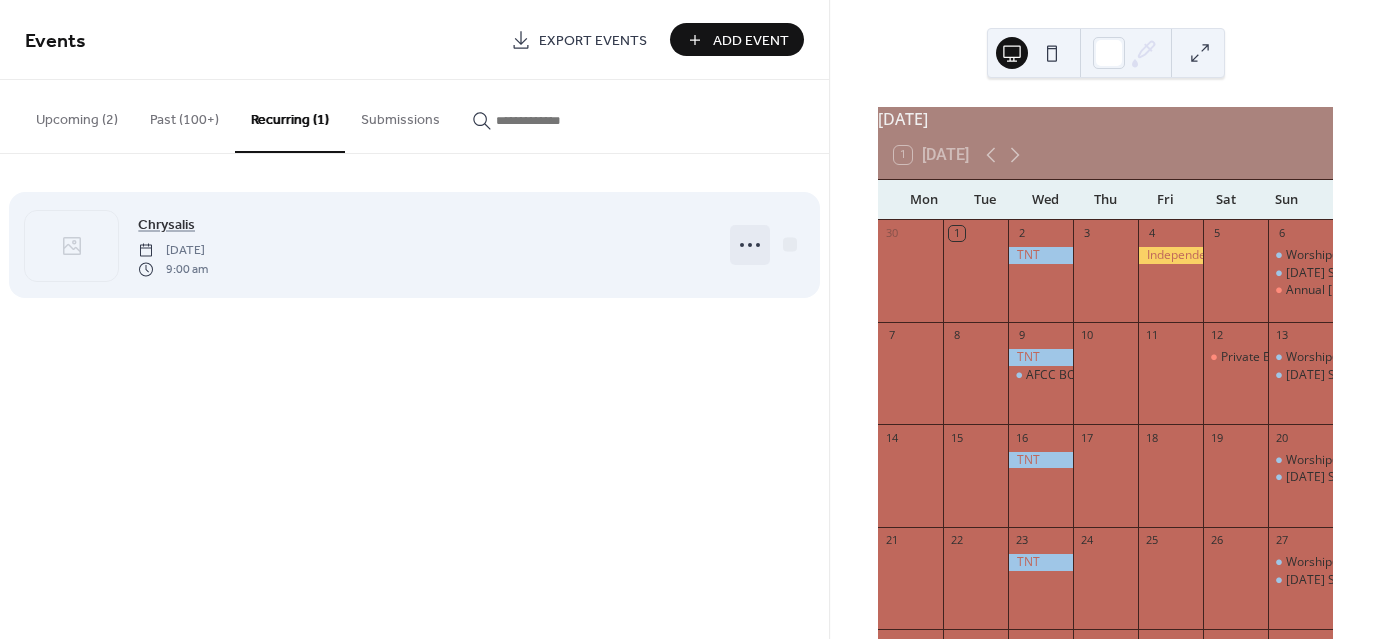click 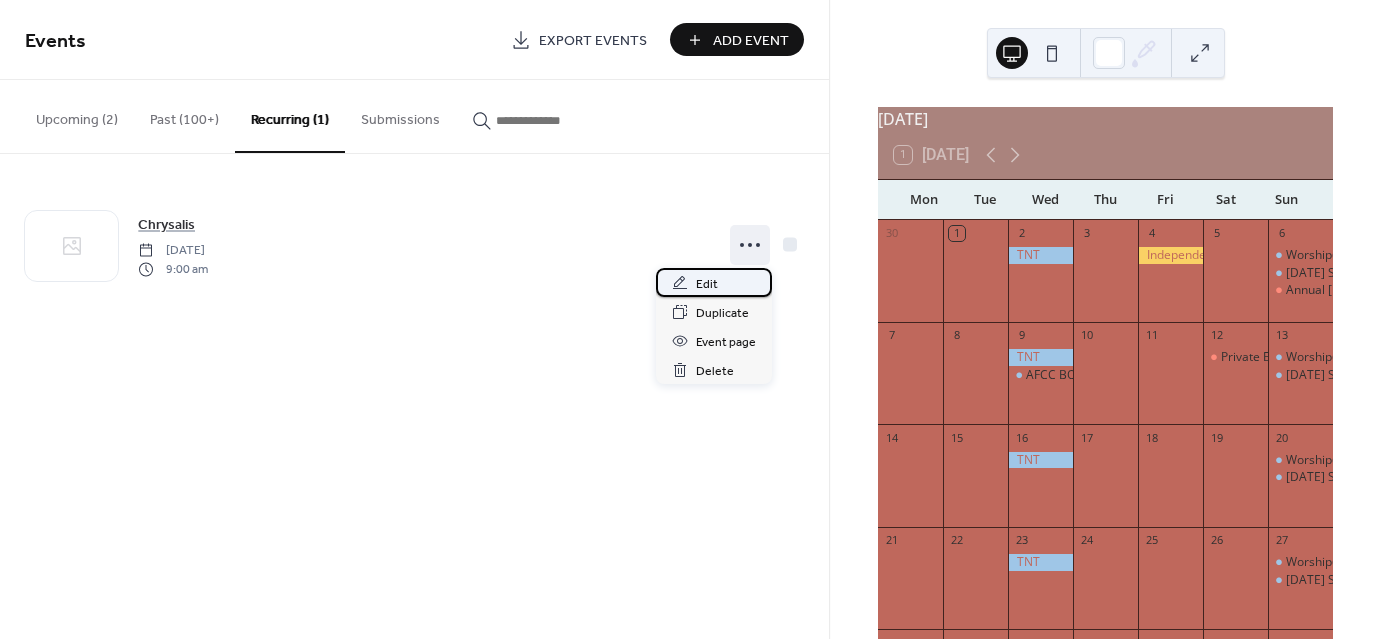 click on "Edit" at bounding box center (714, 282) 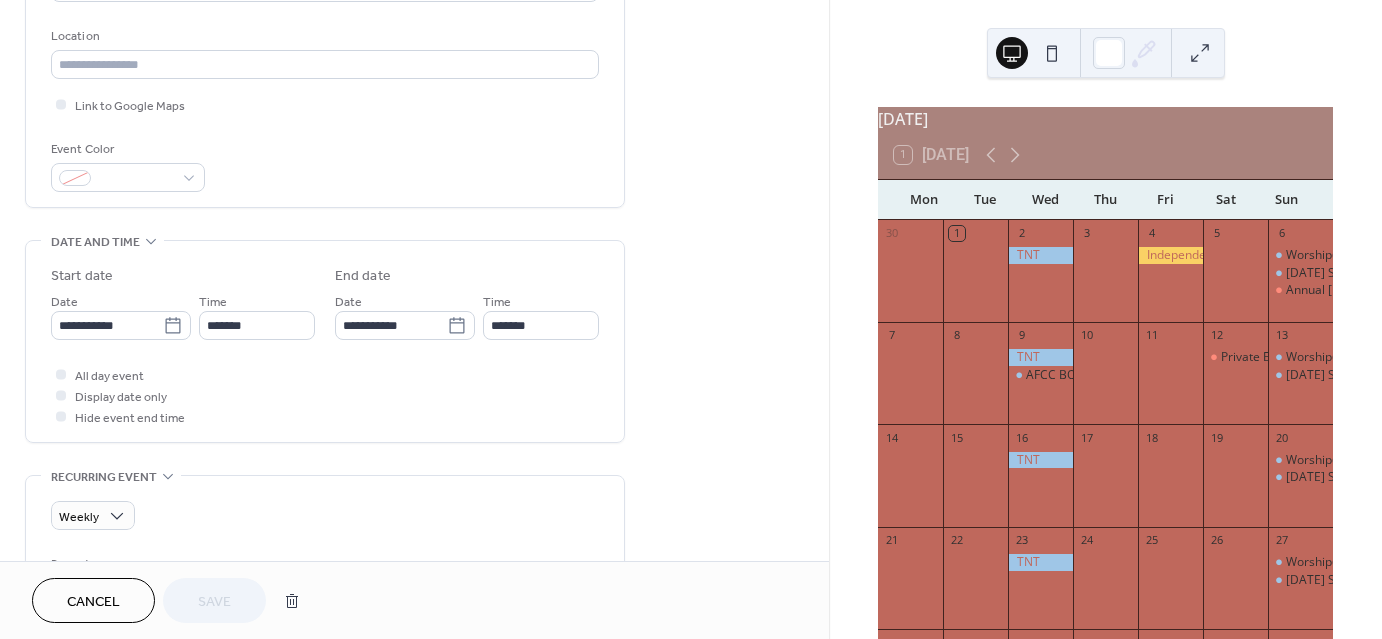 scroll, scrollTop: 412, scrollLeft: 0, axis: vertical 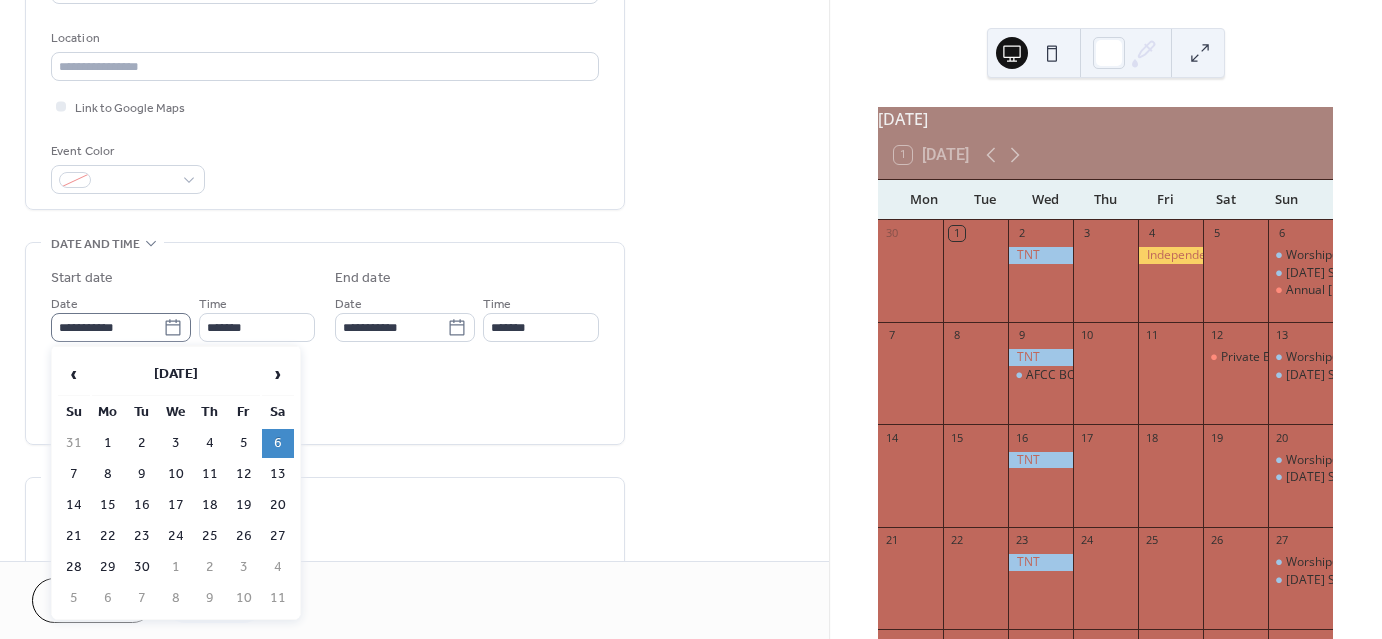 click 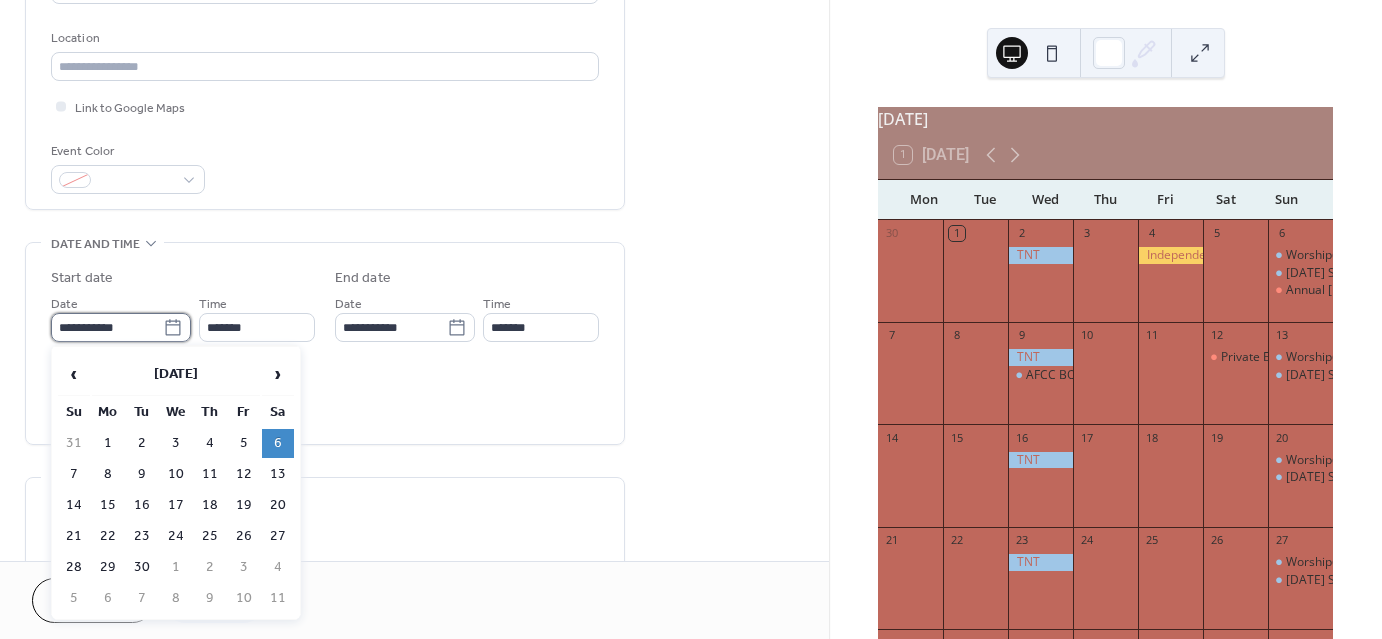 click on "**********" at bounding box center (107, 327) 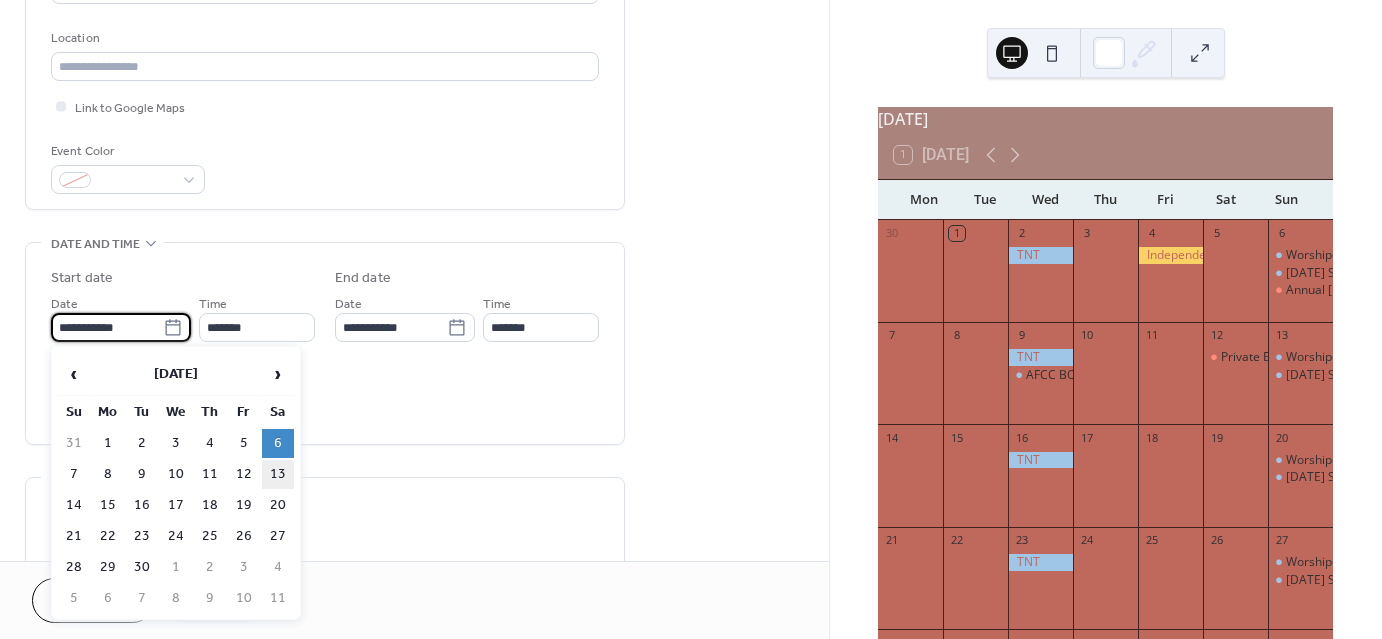 click on "13" at bounding box center (278, 474) 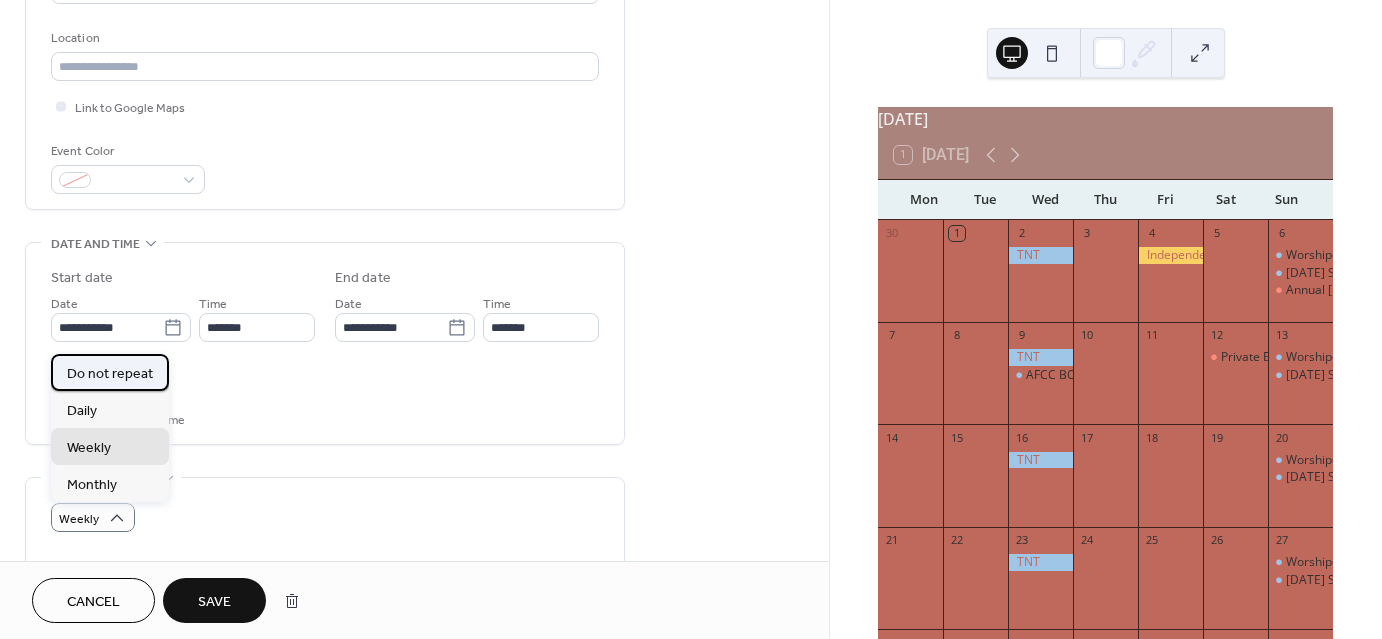 click on "Do not repeat" at bounding box center (110, 374) 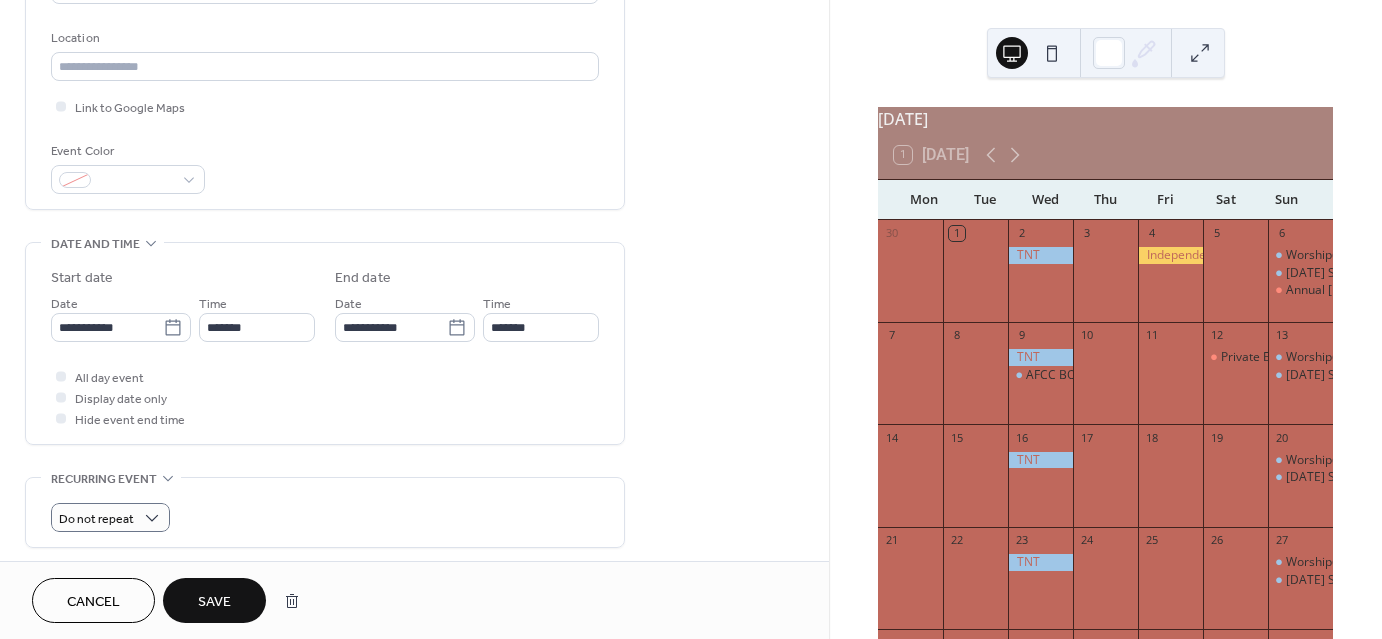 click on "Save" at bounding box center [214, 602] 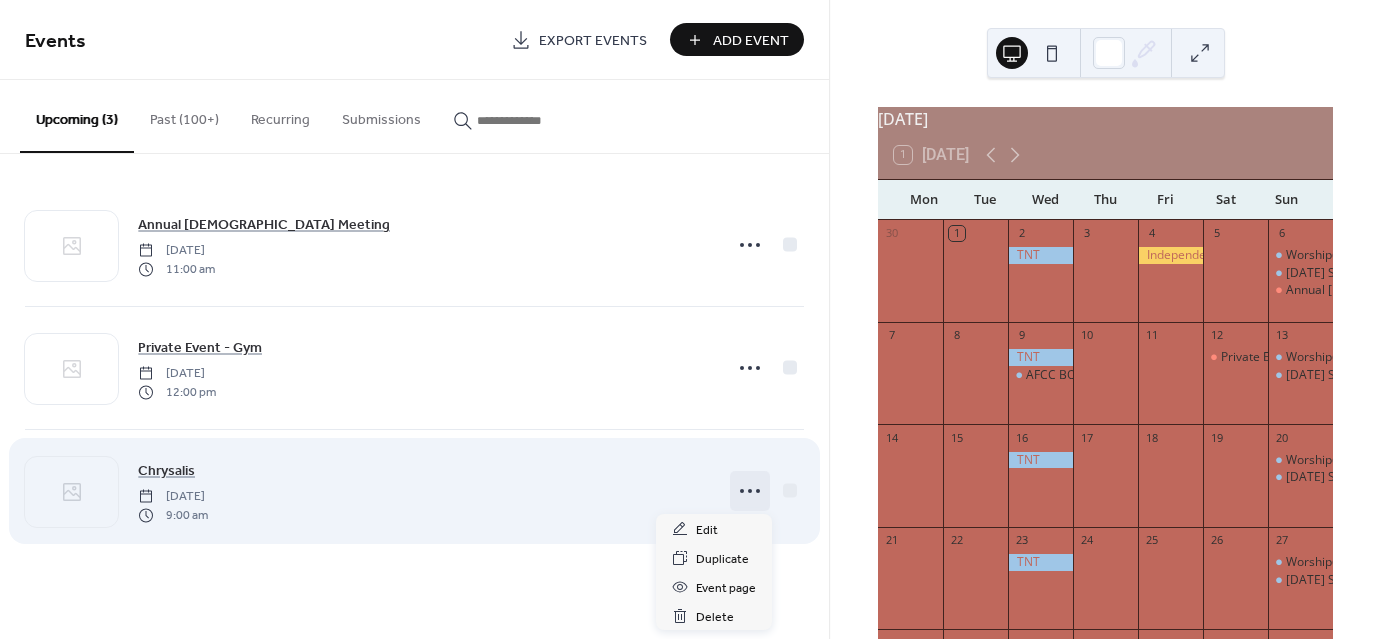 click 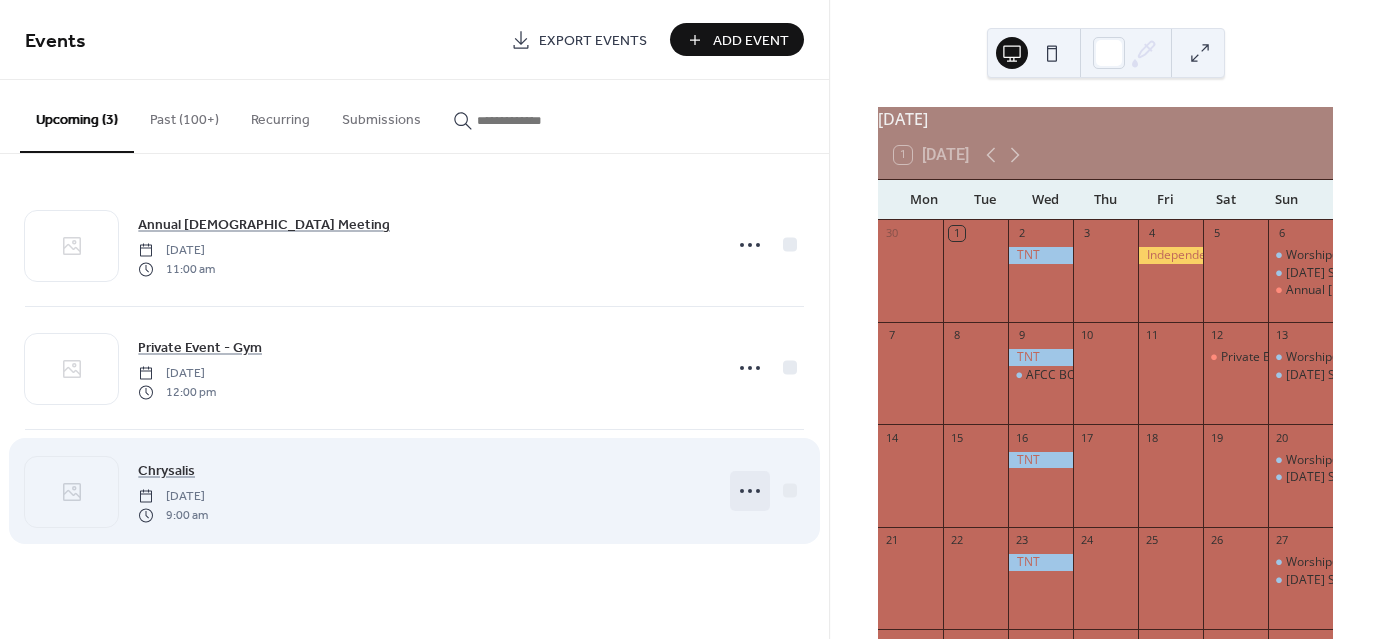click 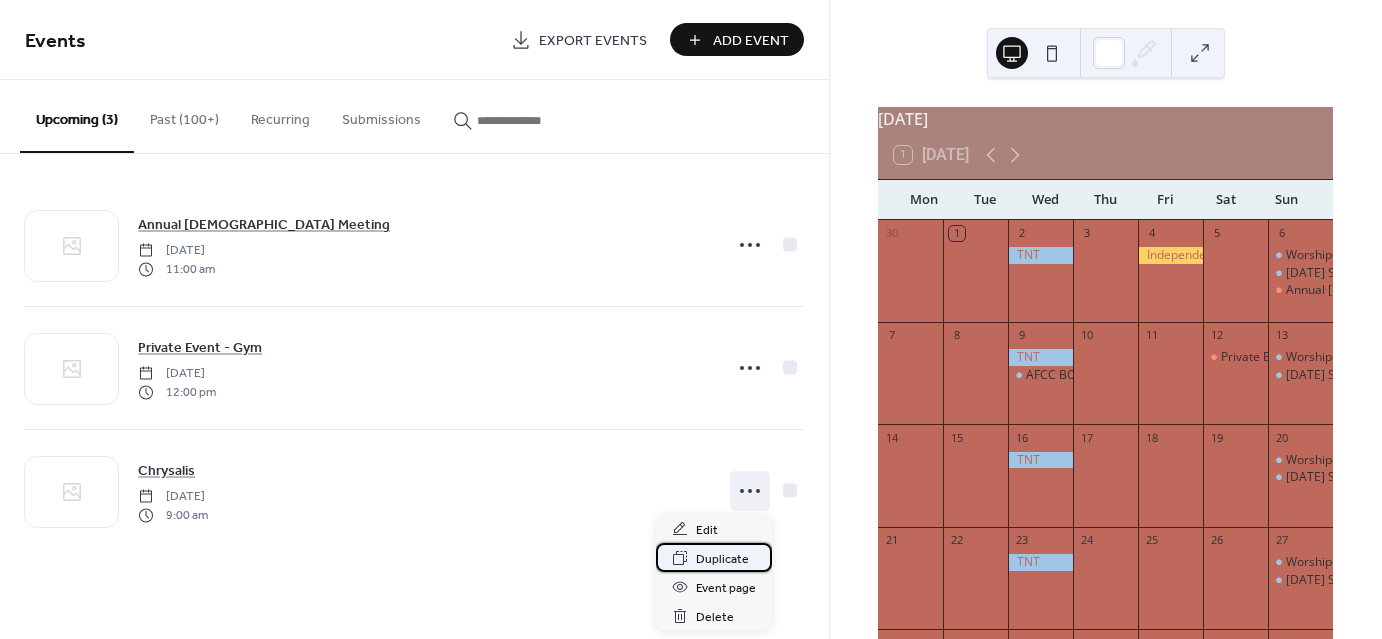 click on "Duplicate" at bounding box center [722, 559] 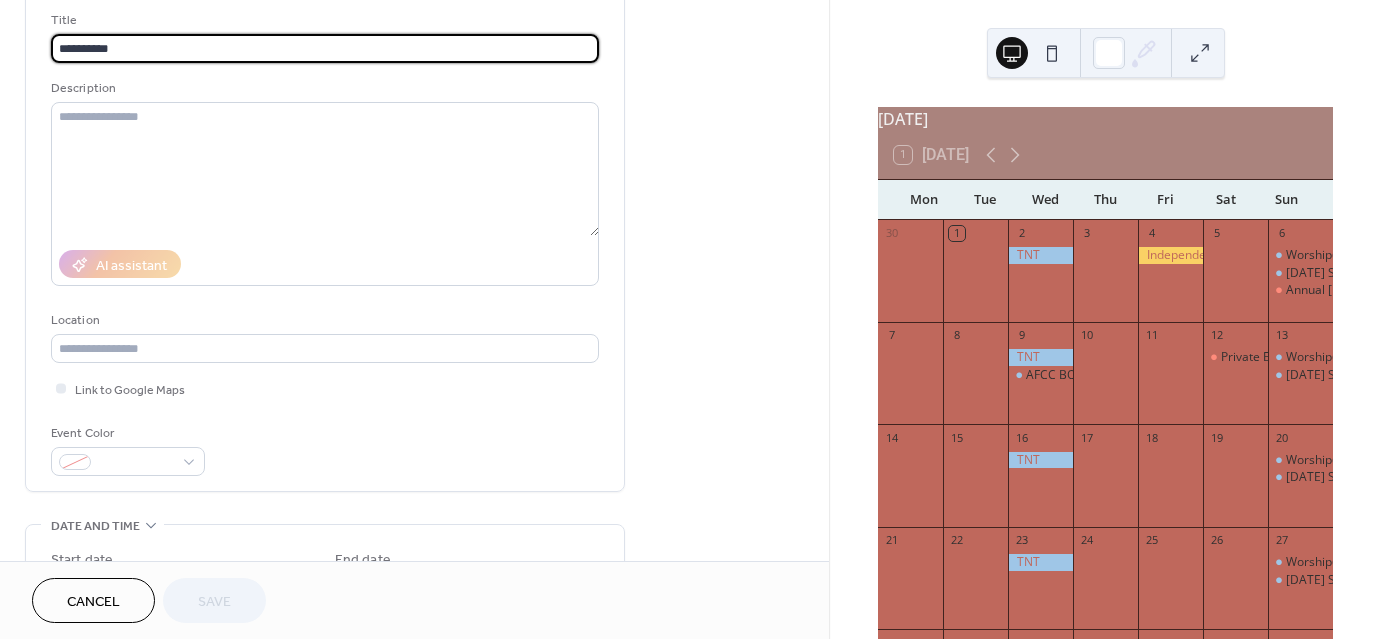 scroll, scrollTop: 136, scrollLeft: 0, axis: vertical 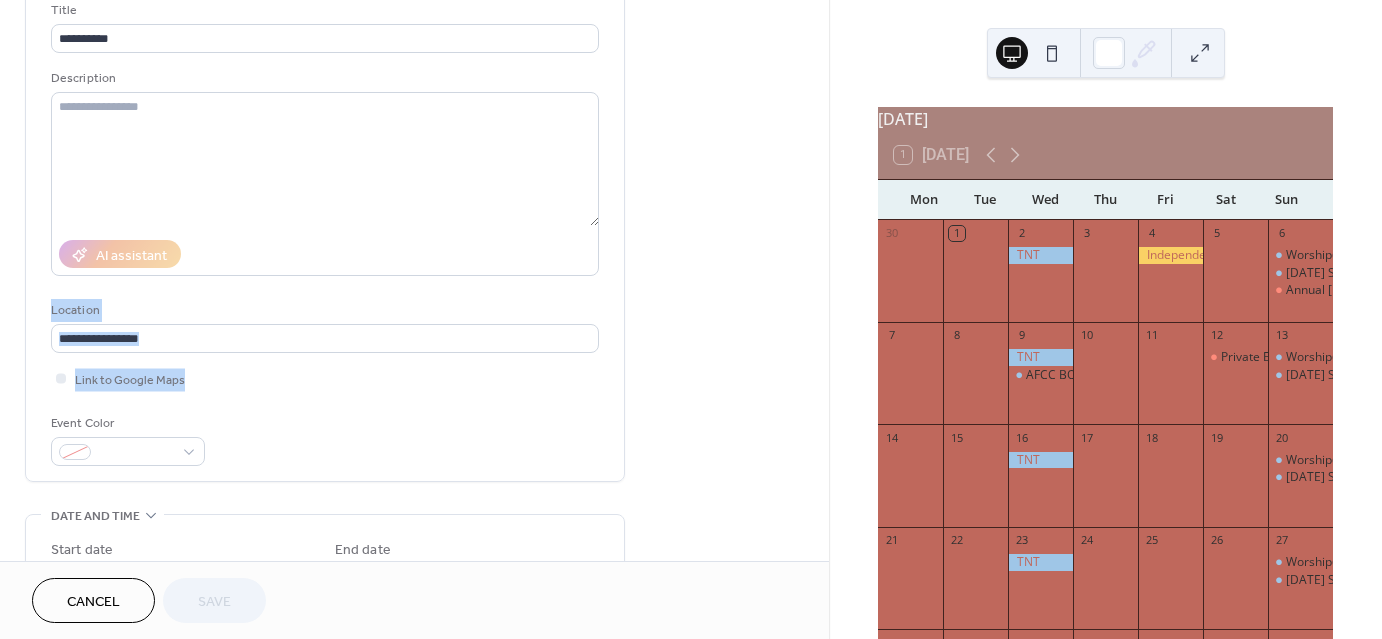 drag, startPoint x: 823, startPoint y: 251, endPoint x: 823, endPoint y: 363, distance: 112 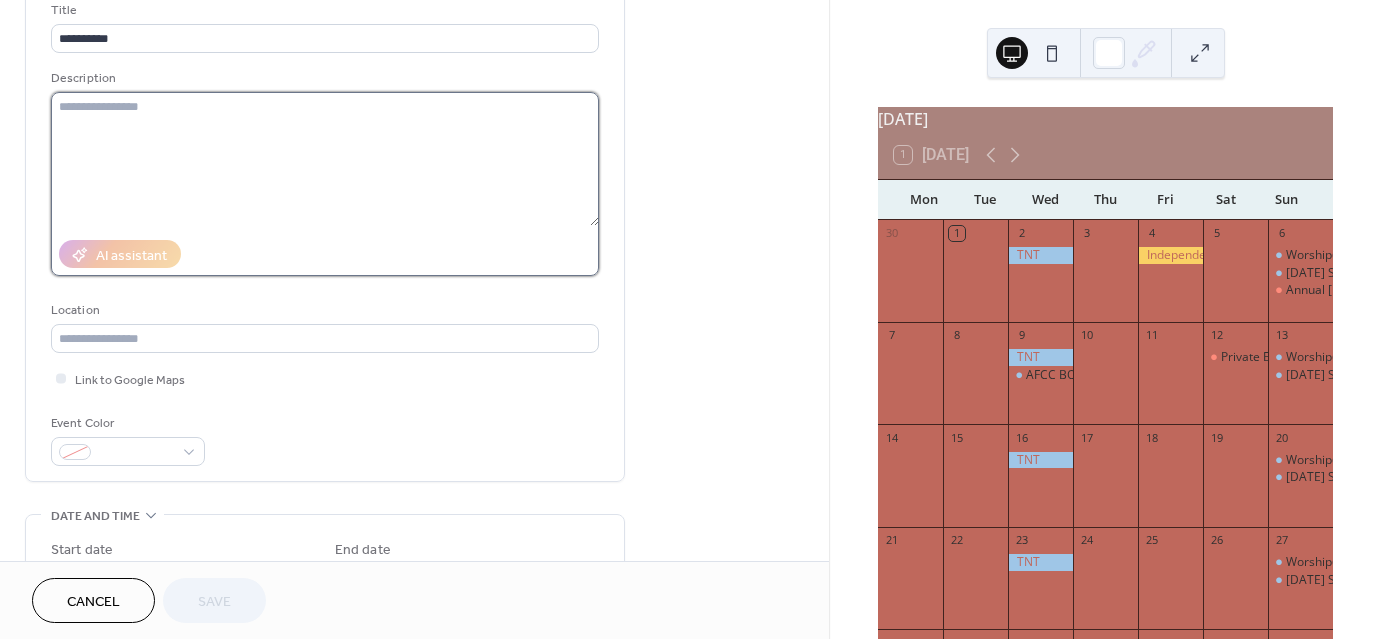 click at bounding box center [325, 159] 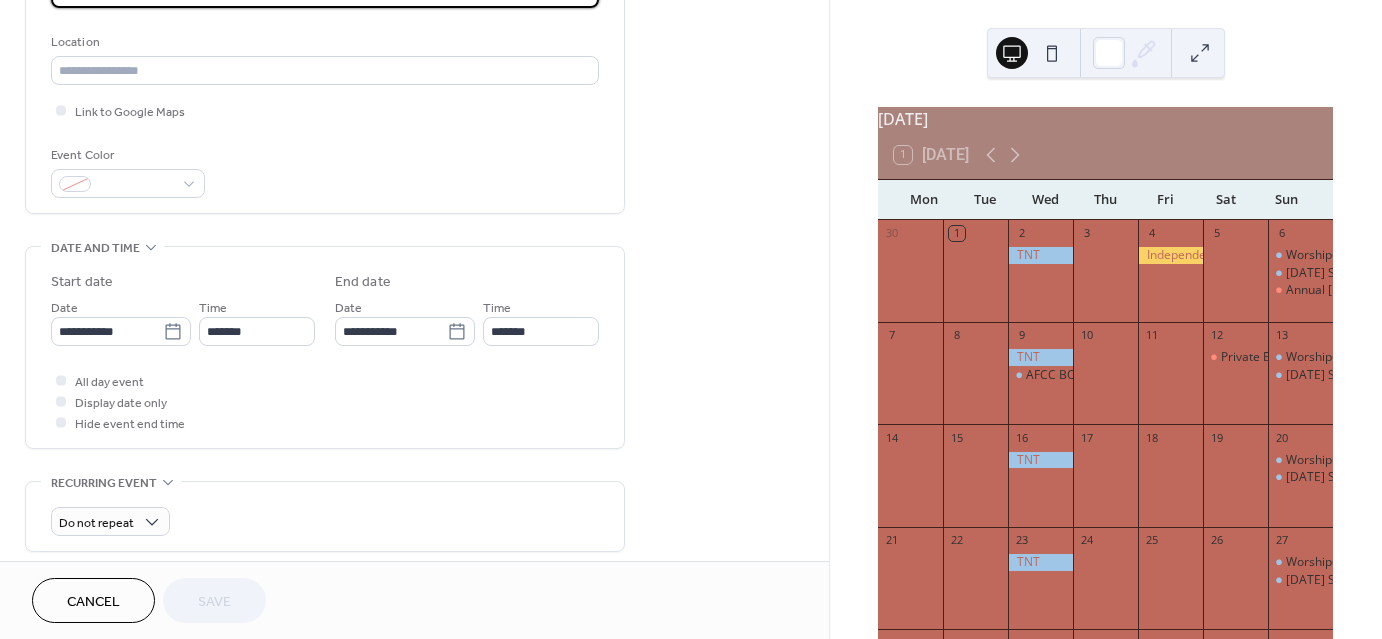 scroll, scrollTop: 434, scrollLeft: 0, axis: vertical 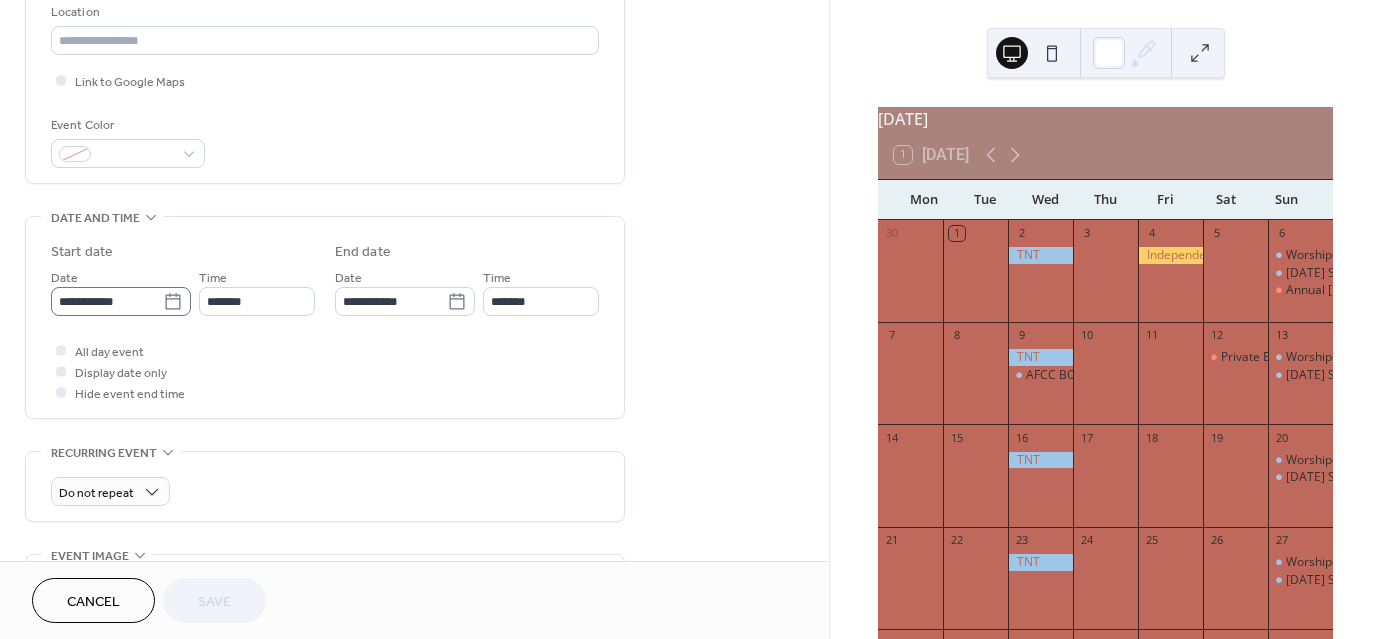 click 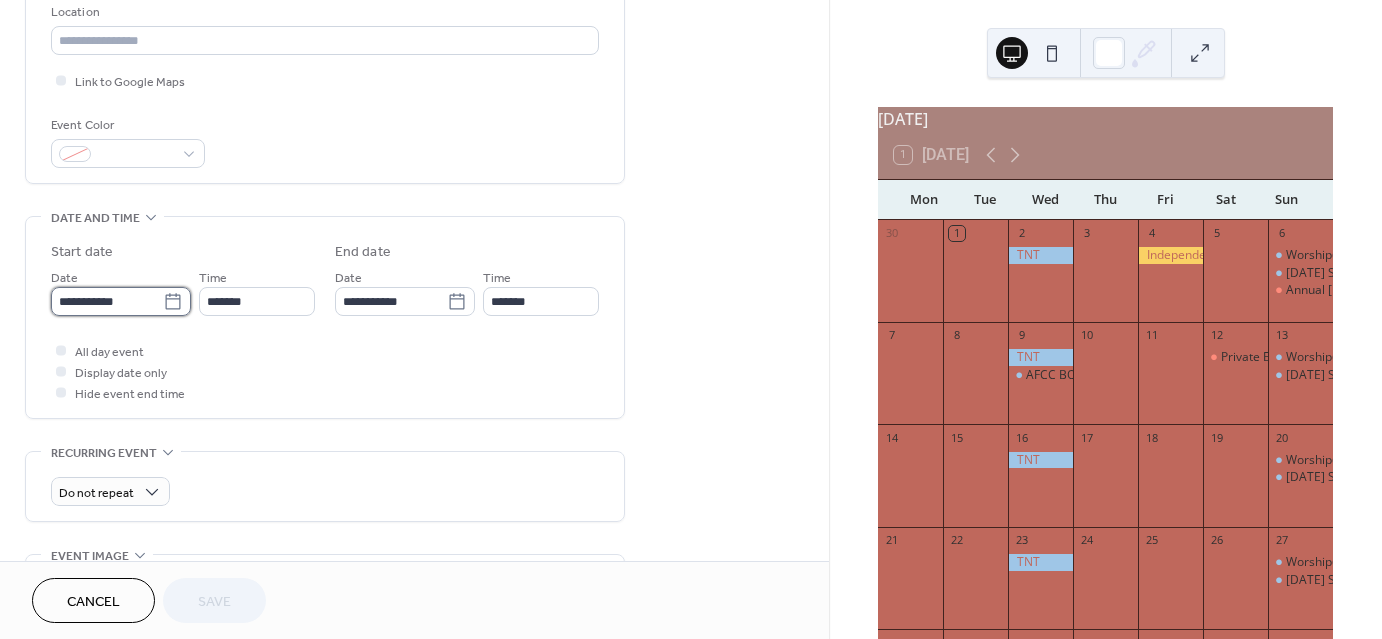 click on "**********" at bounding box center [107, 301] 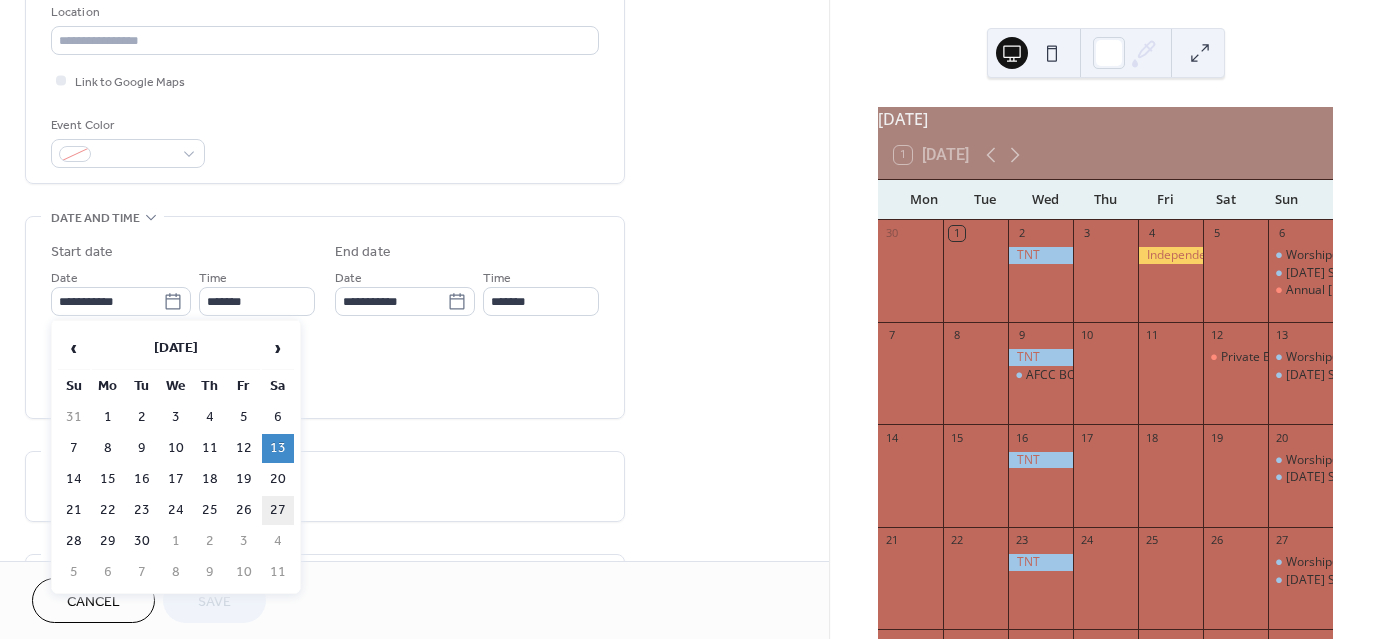 click on "27" at bounding box center [278, 510] 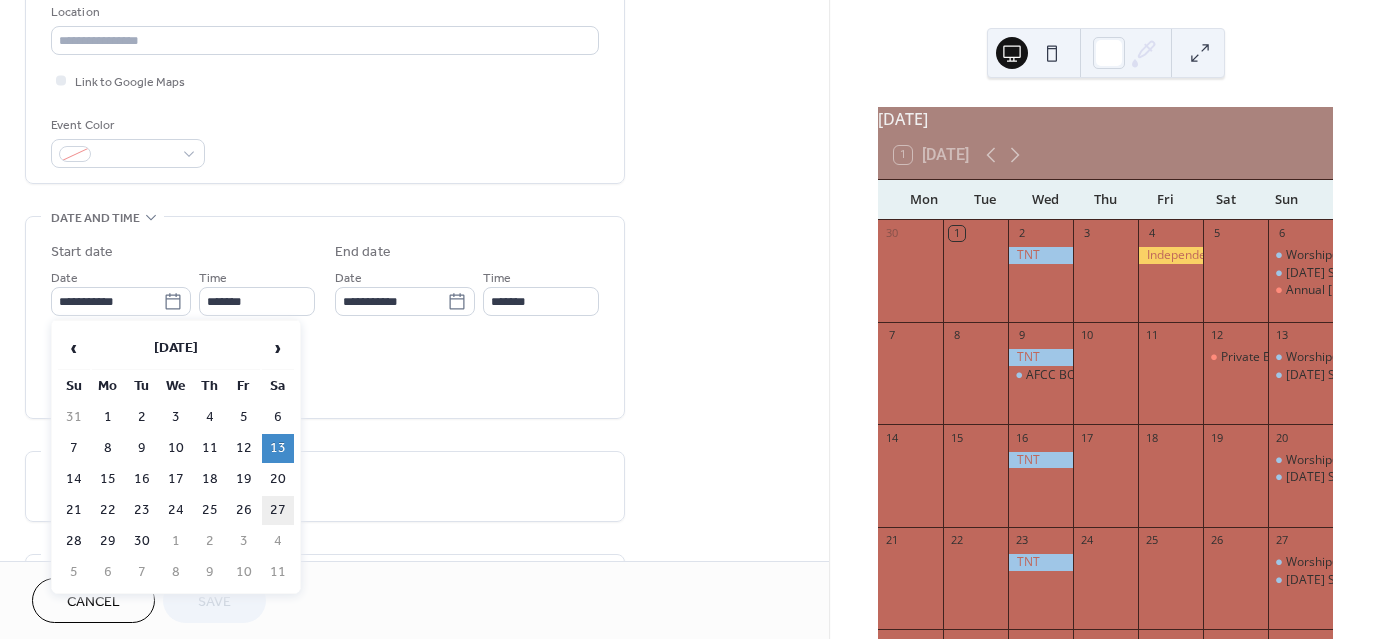 type on "**********" 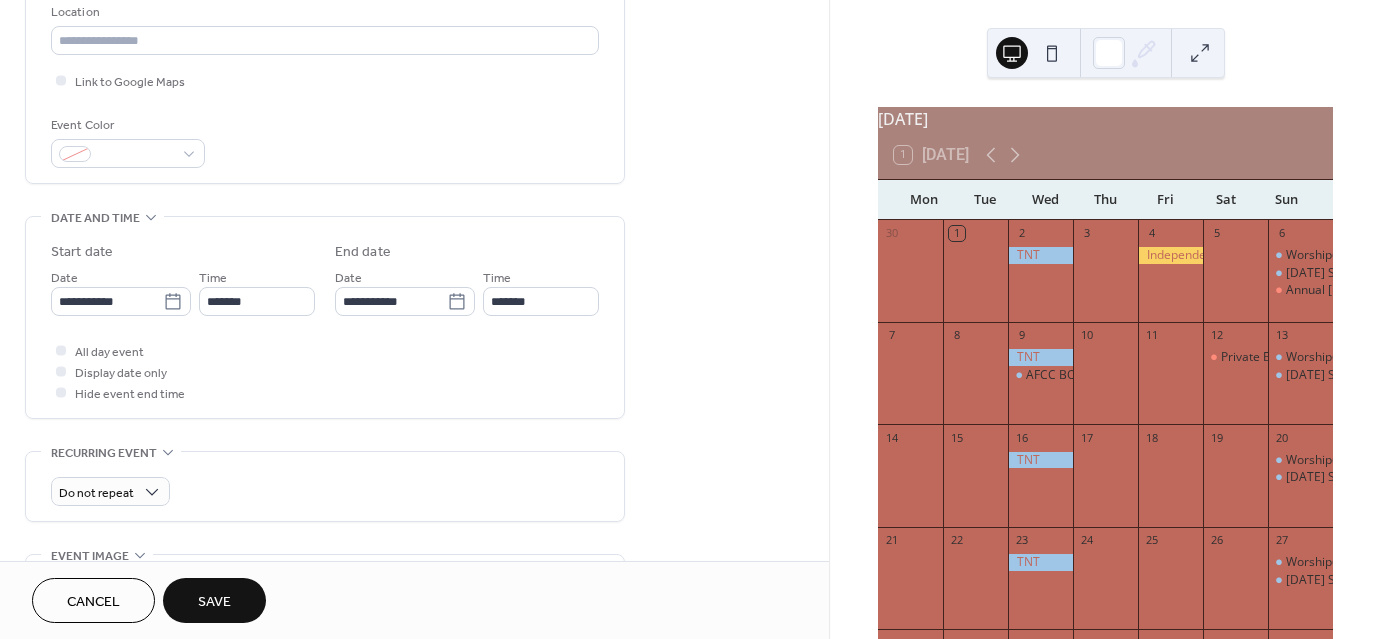 click on "Save" at bounding box center [214, 600] 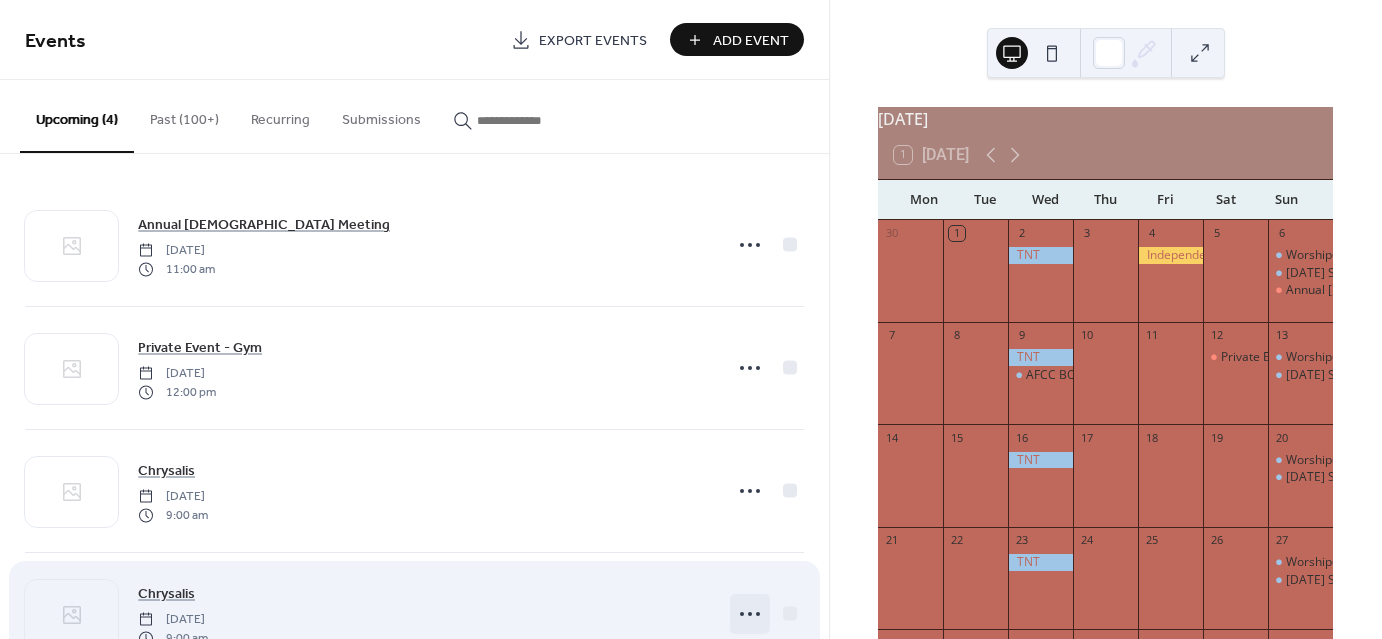 click 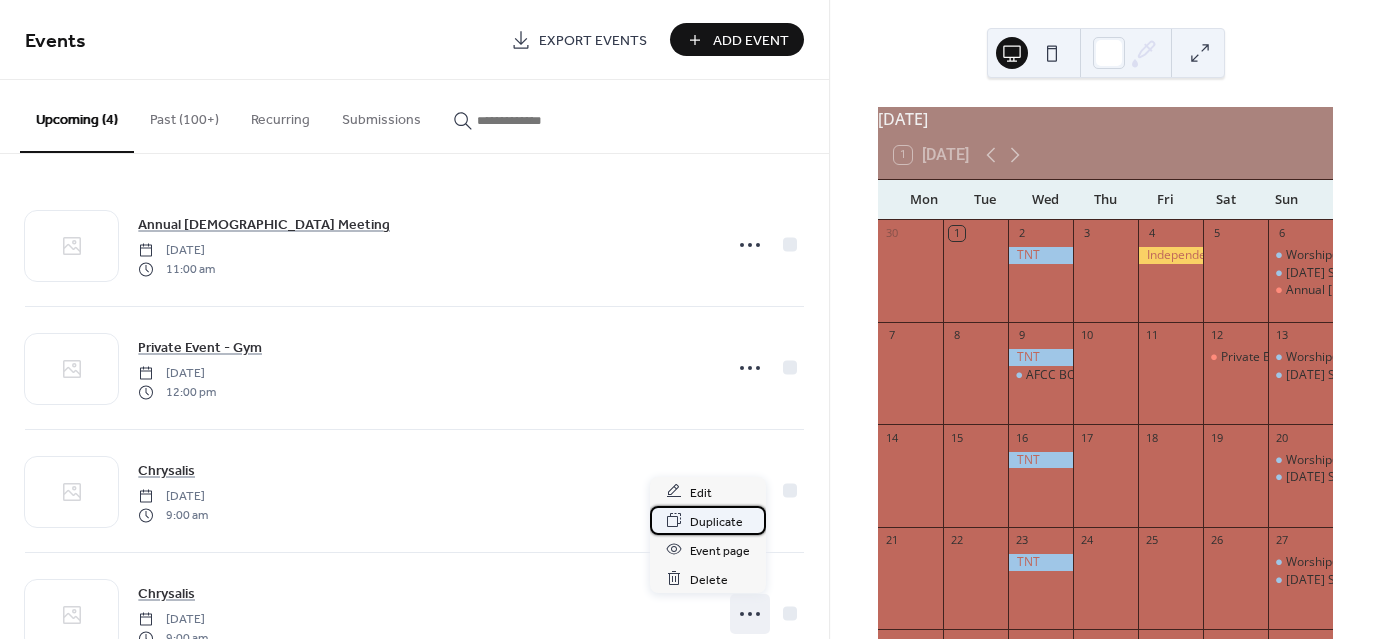 click on "Duplicate" at bounding box center [716, 521] 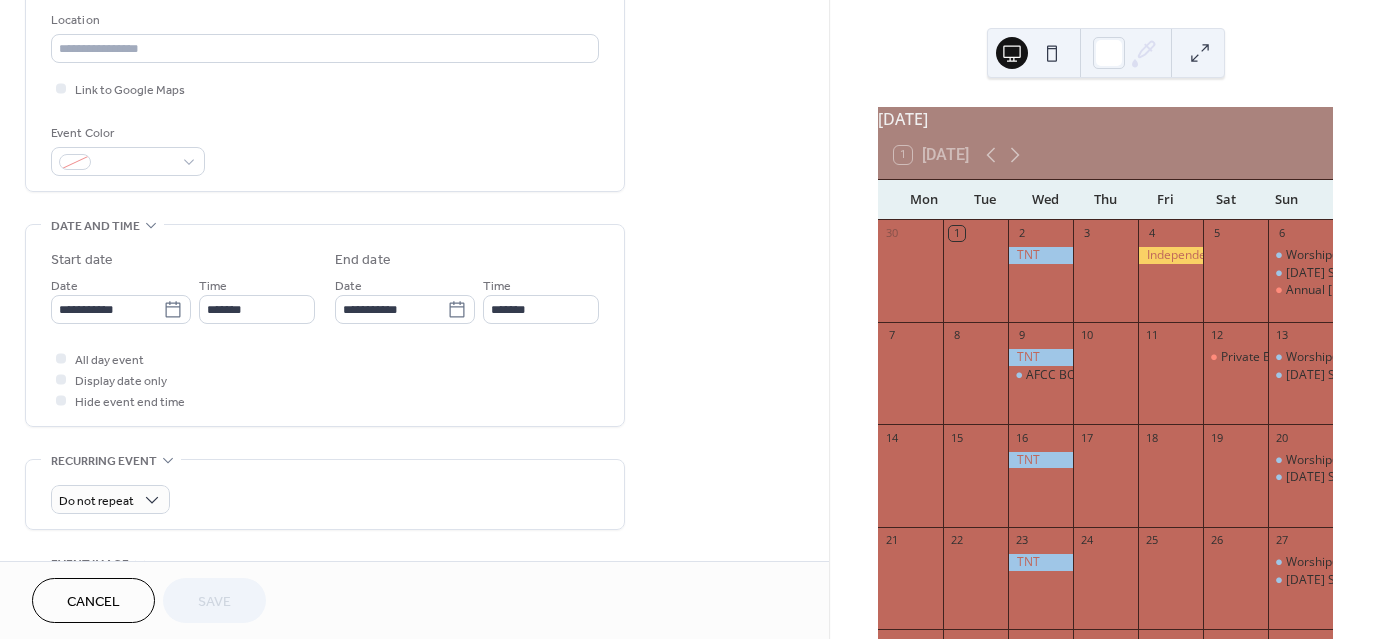 scroll, scrollTop: 523, scrollLeft: 0, axis: vertical 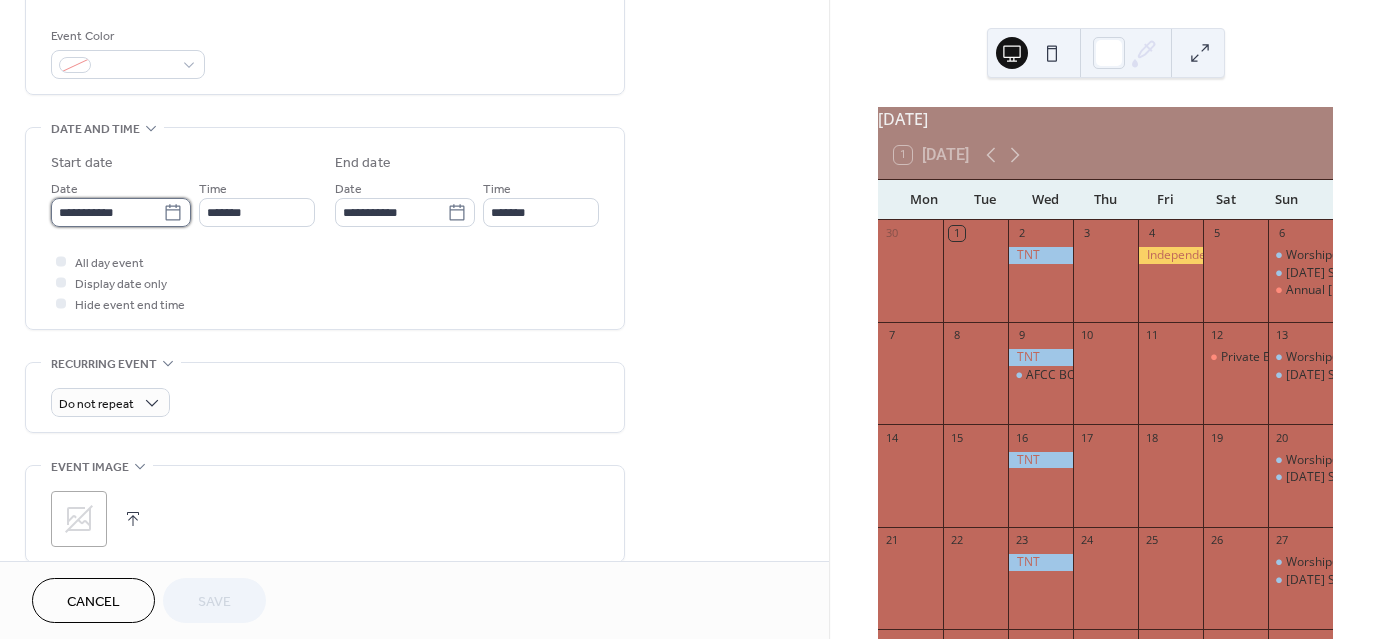 click on "**********" at bounding box center [107, 212] 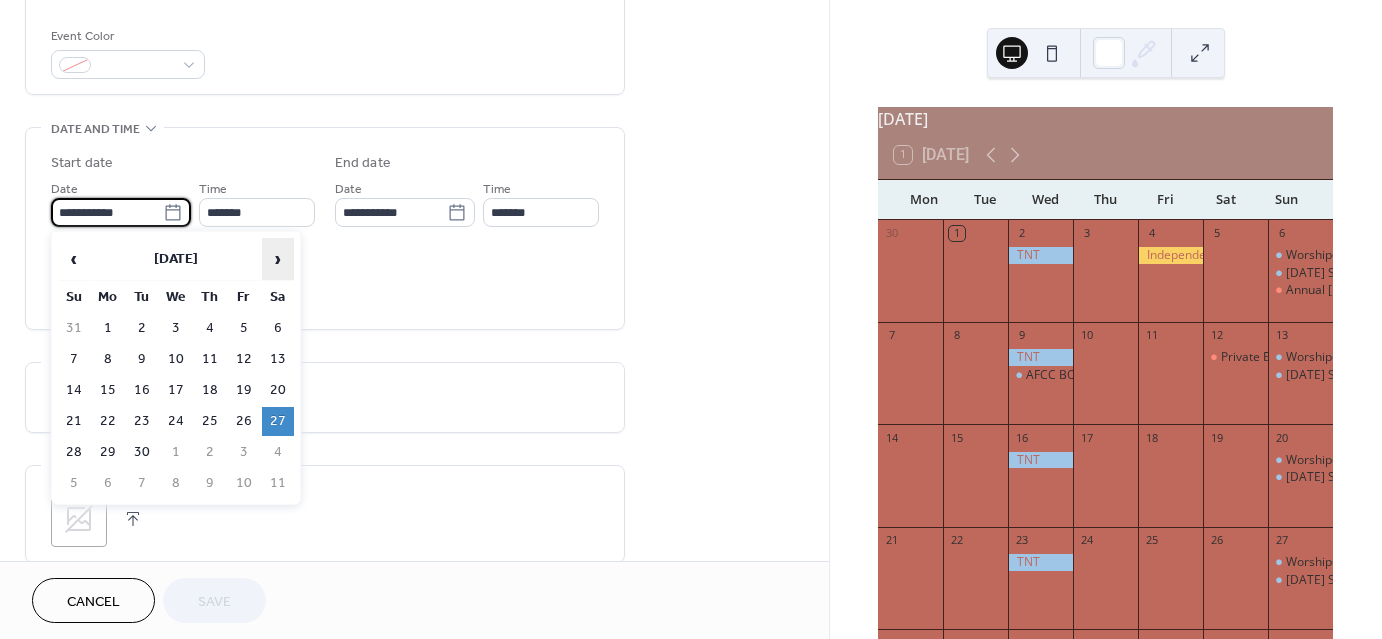 click on "›" at bounding box center (278, 259) 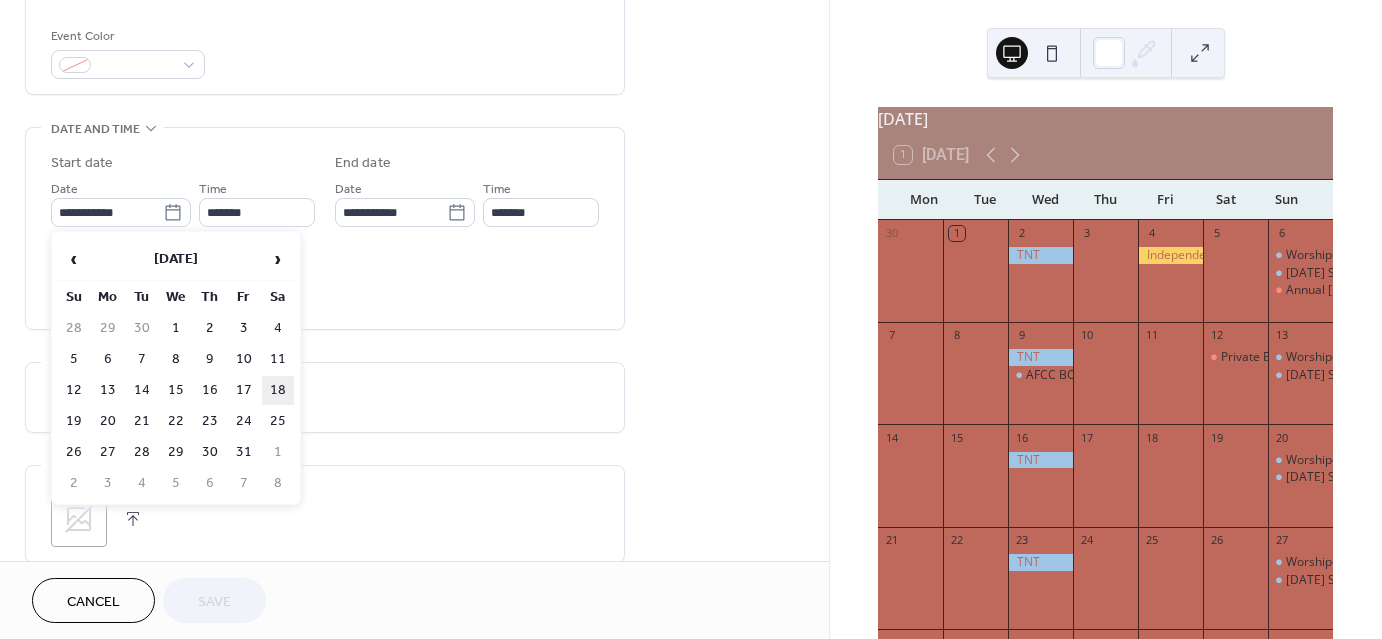click on "18" at bounding box center [278, 390] 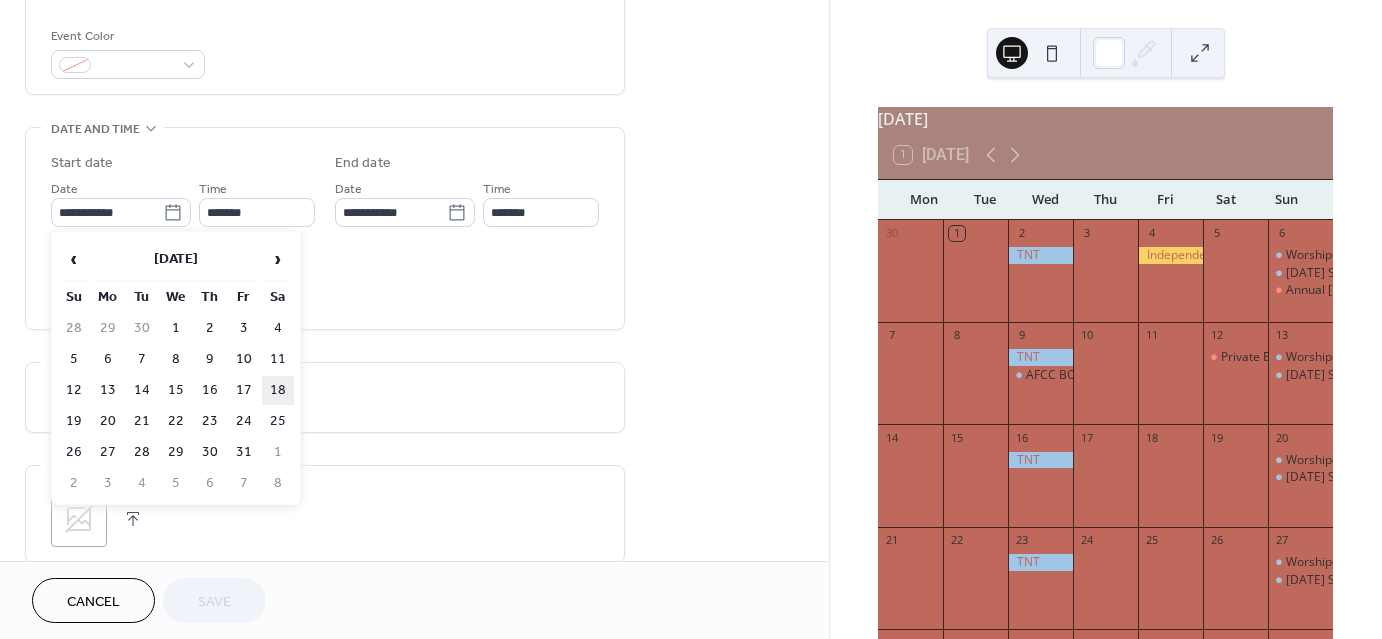 type on "**********" 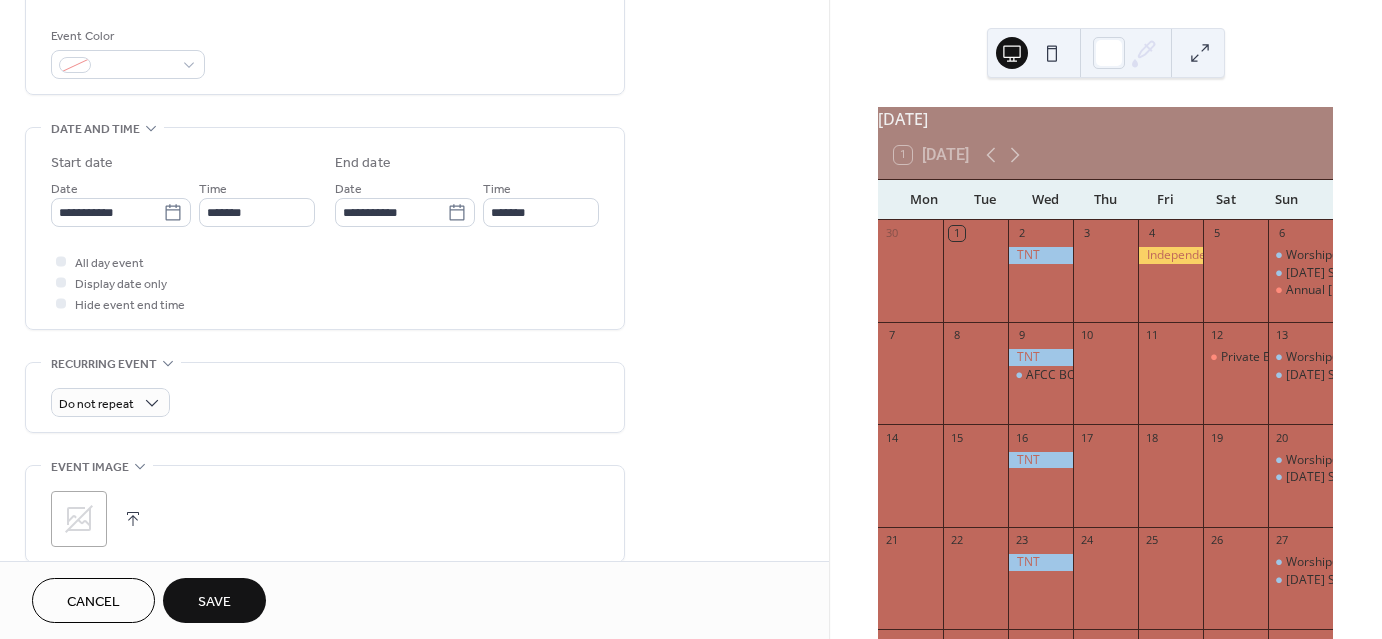 click on "Save" at bounding box center [214, 602] 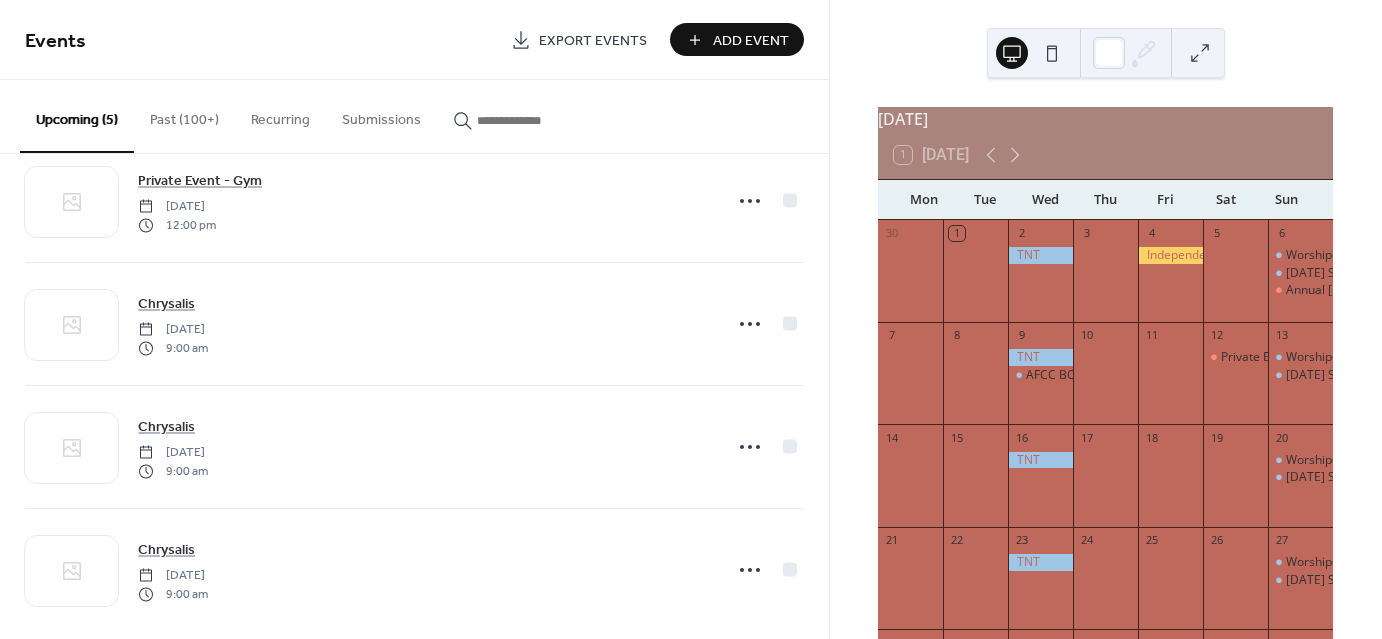 scroll, scrollTop: 187, scrollLeft: 0, axis: vertical 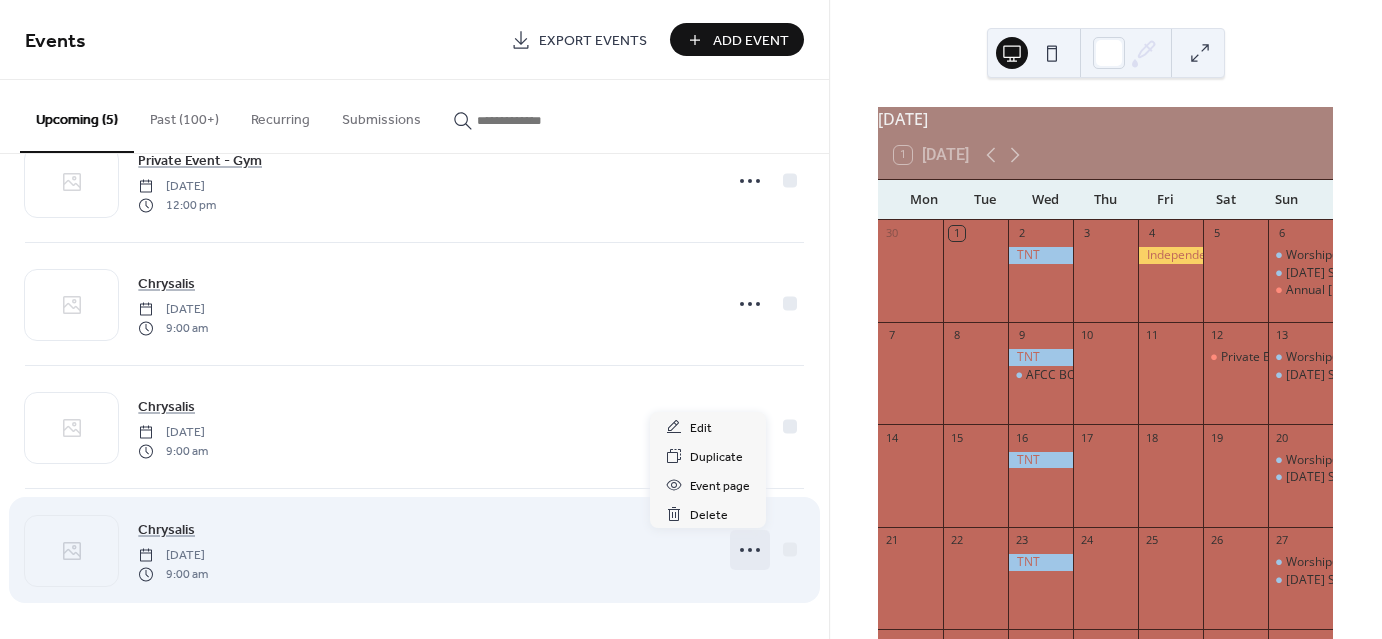 click 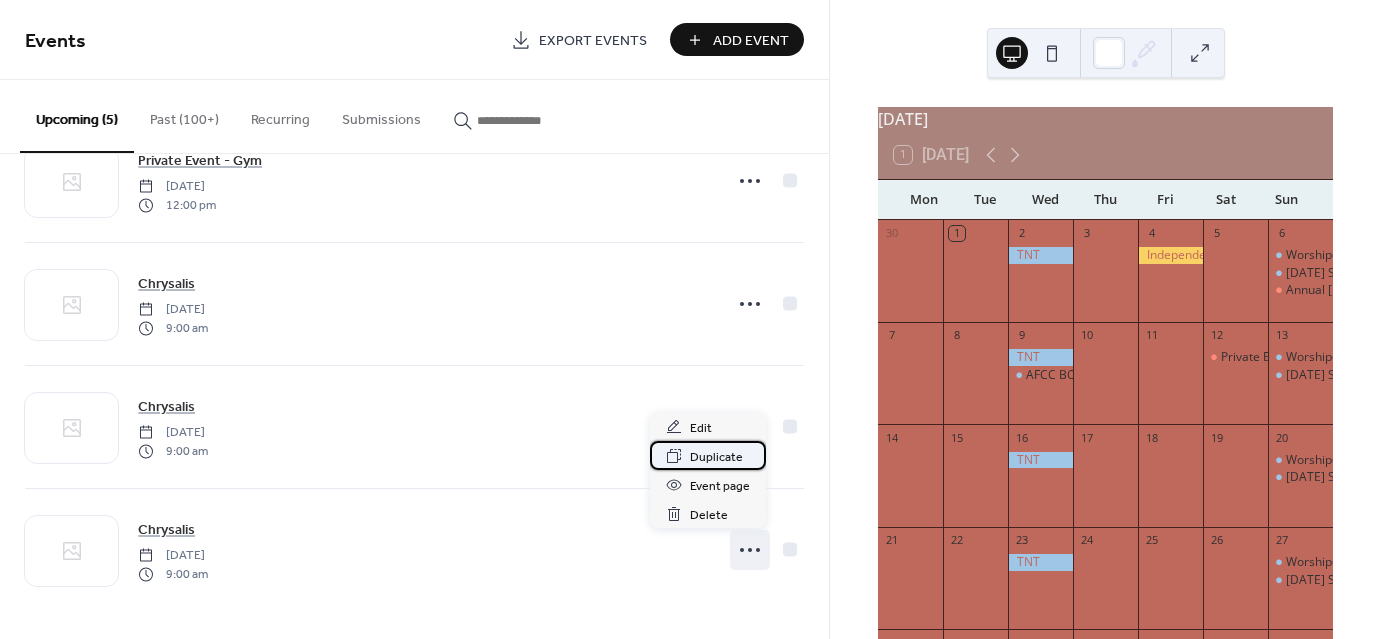 click on "Duplicate" at bounding box center (716, 457) 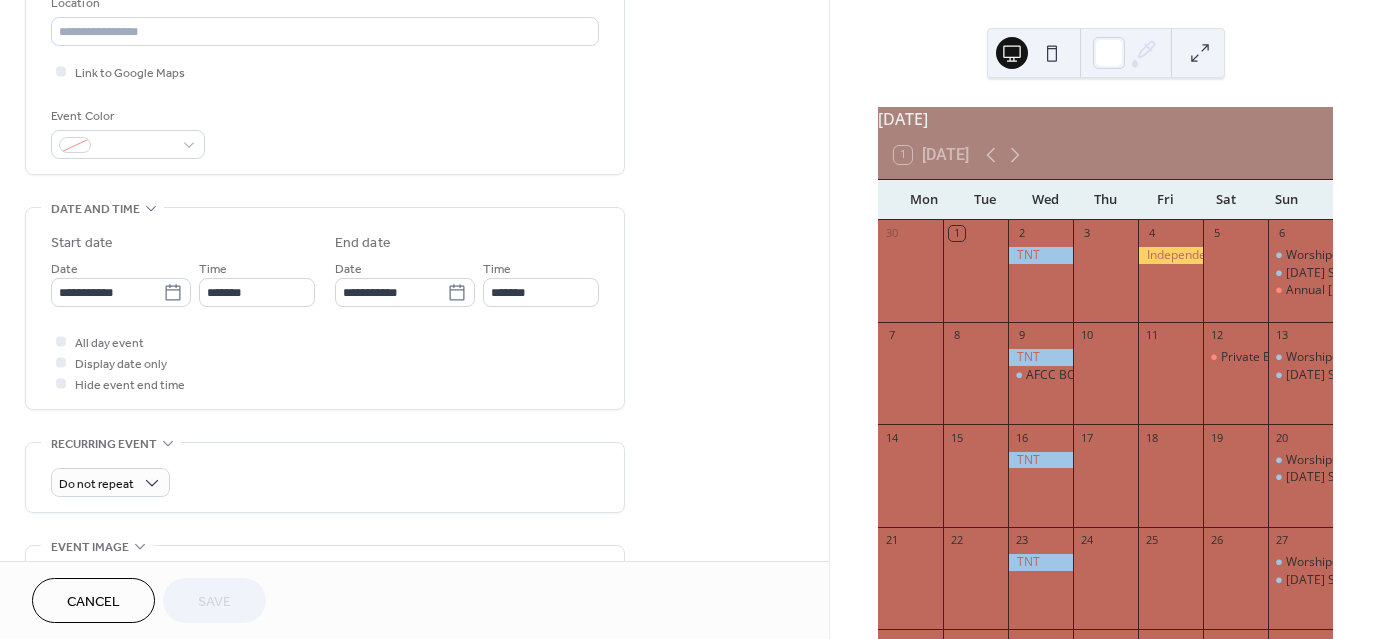 scroll, scrollTop: 460, scrollLeft: 0, axis: vertical 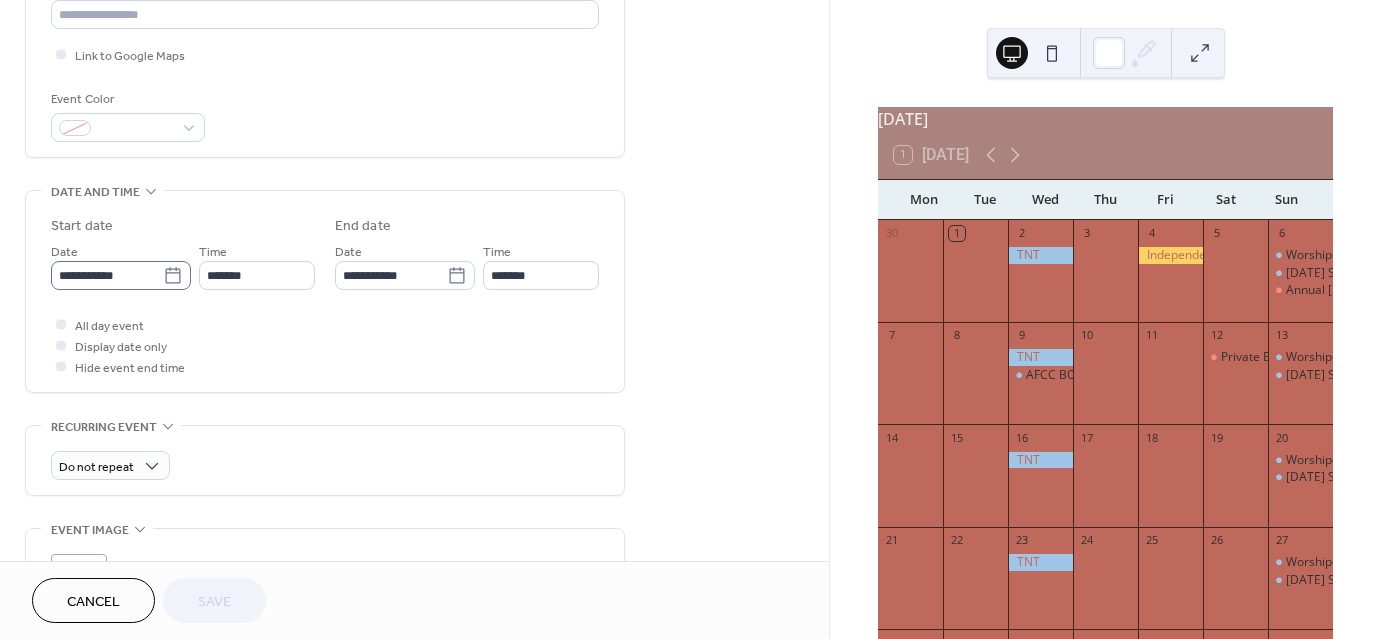 click 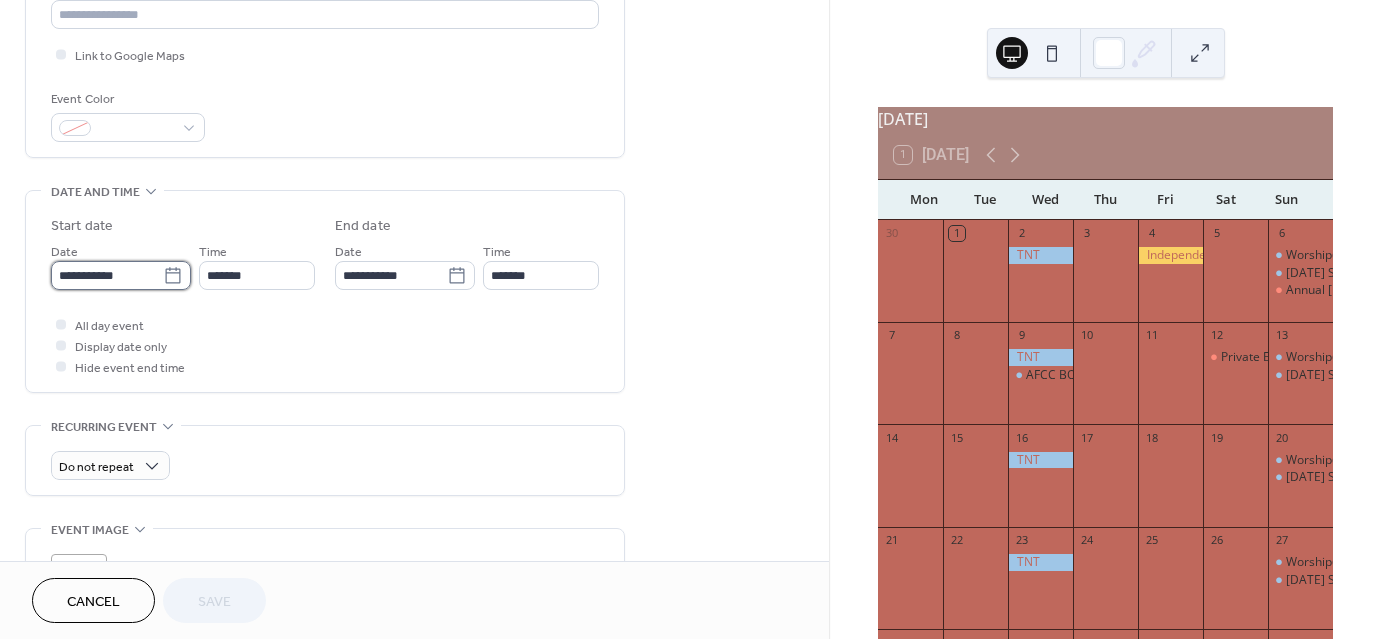 click on "**********" at bounding box center (107, 275) 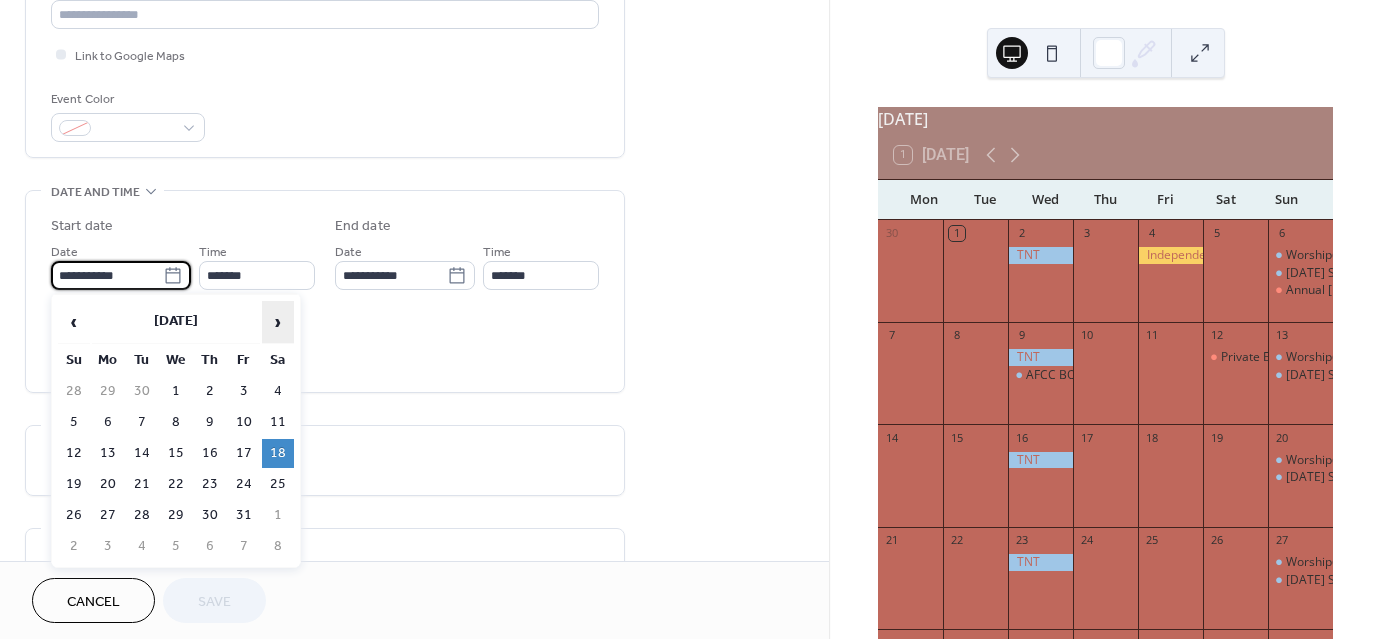 click on "›" at bounding box center [278, 322] 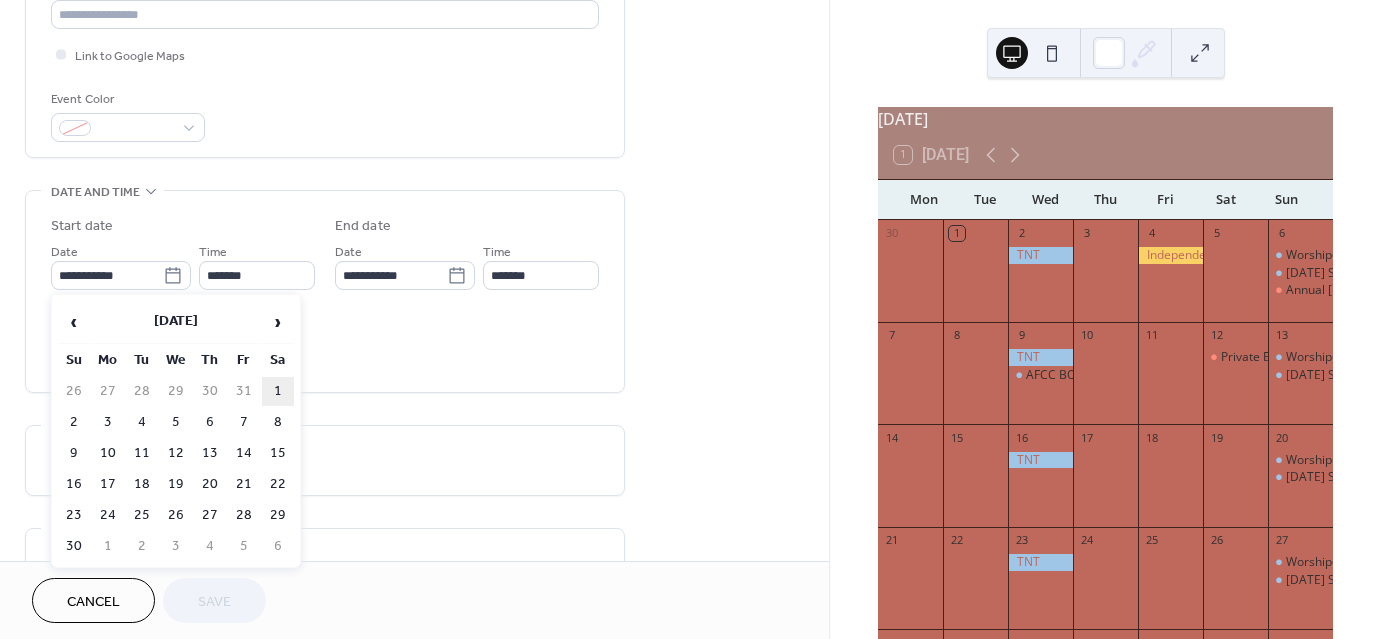 click on "1" at bounding box center (278, 391) 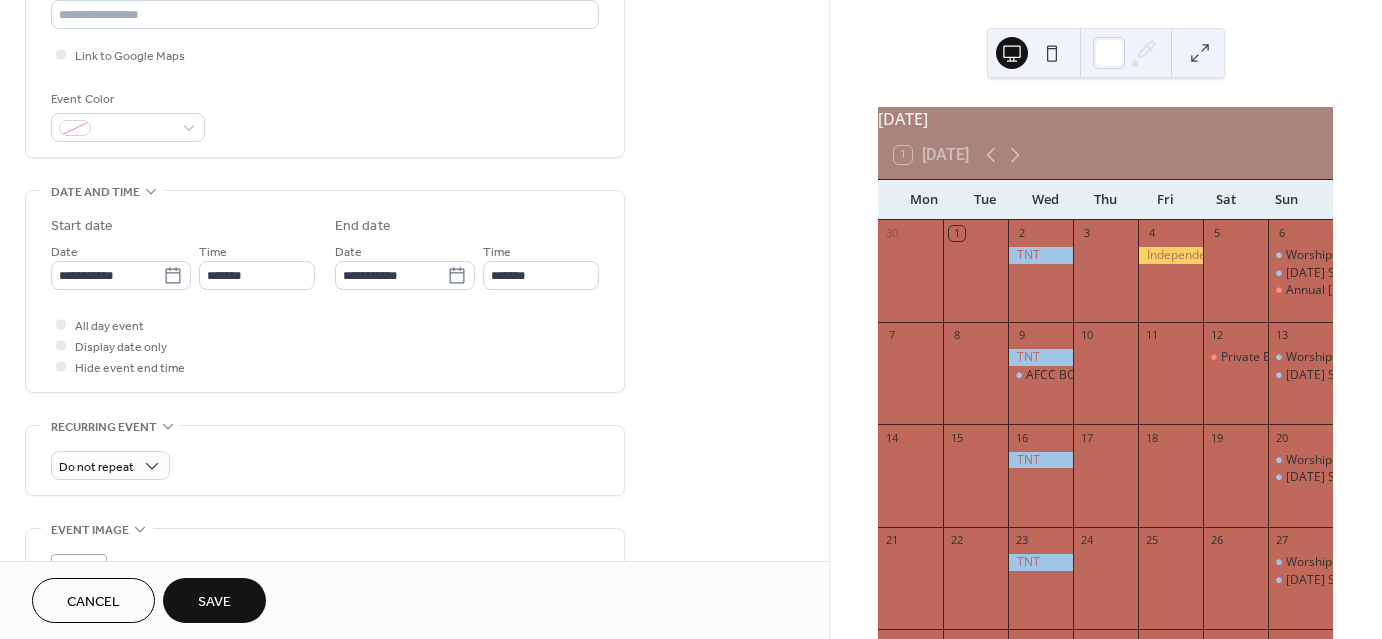 type on "**********" 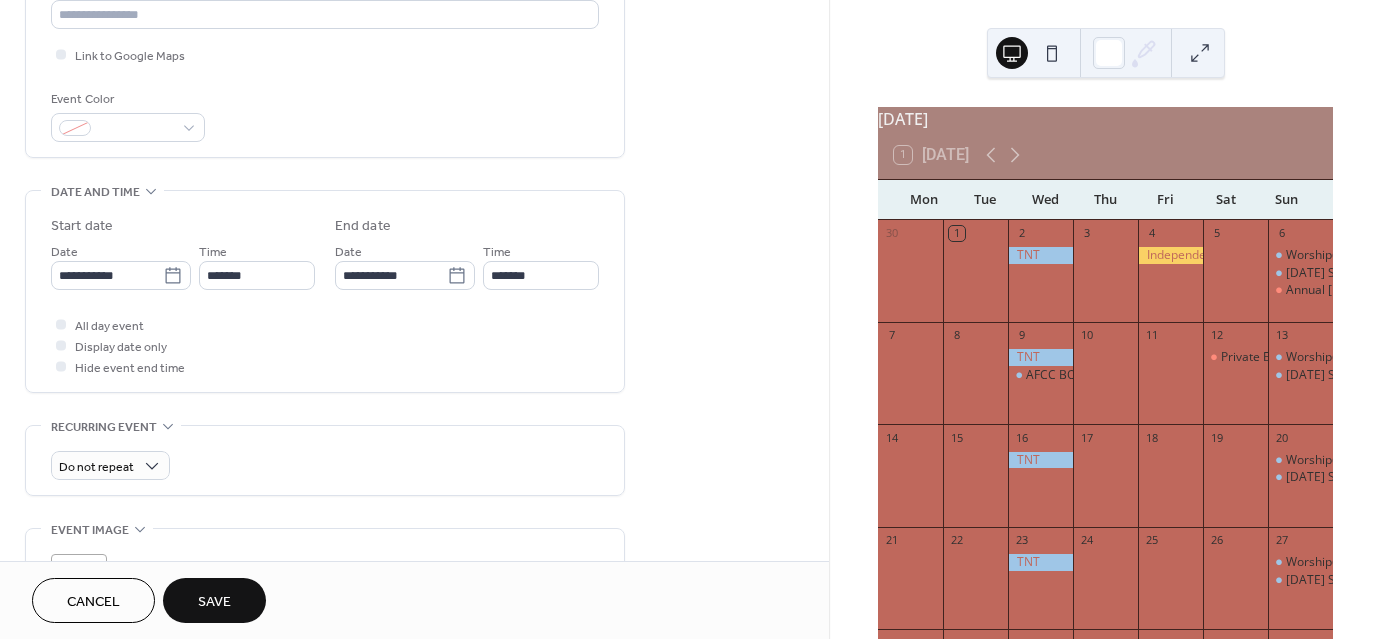 click on "Save" at bounding box center (214, 602) 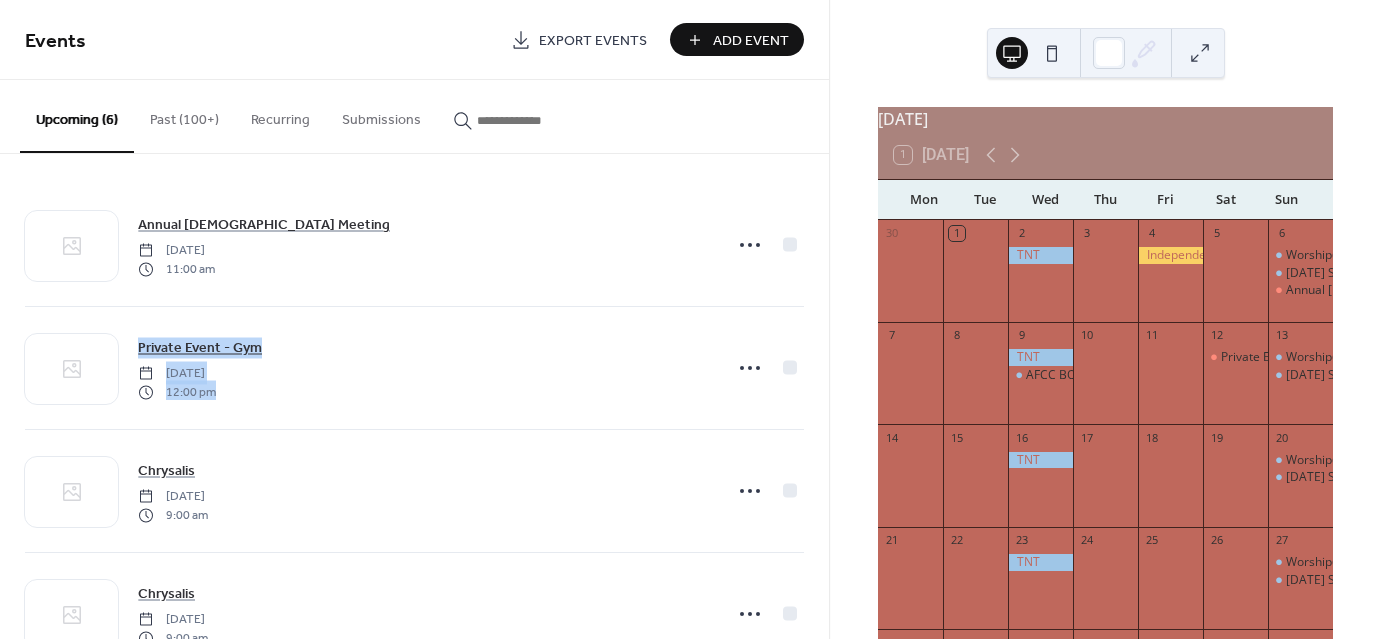 drag, startPoint x: 822, startPoint y: 264, endPoint x: 816, endPoint y: 392, distance: 128.14055 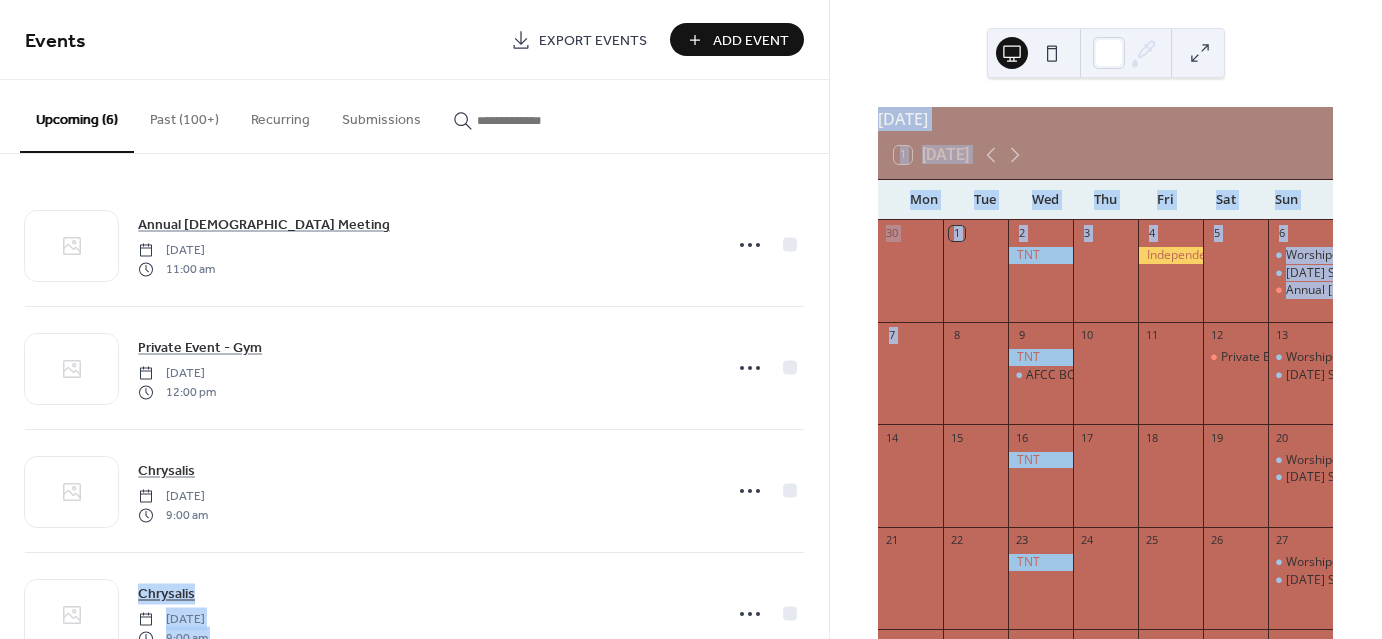 drag, startPoint x: 830, startPoint y: 382, endPoint x: 825, endPoint y: 470, distance: 88.14193 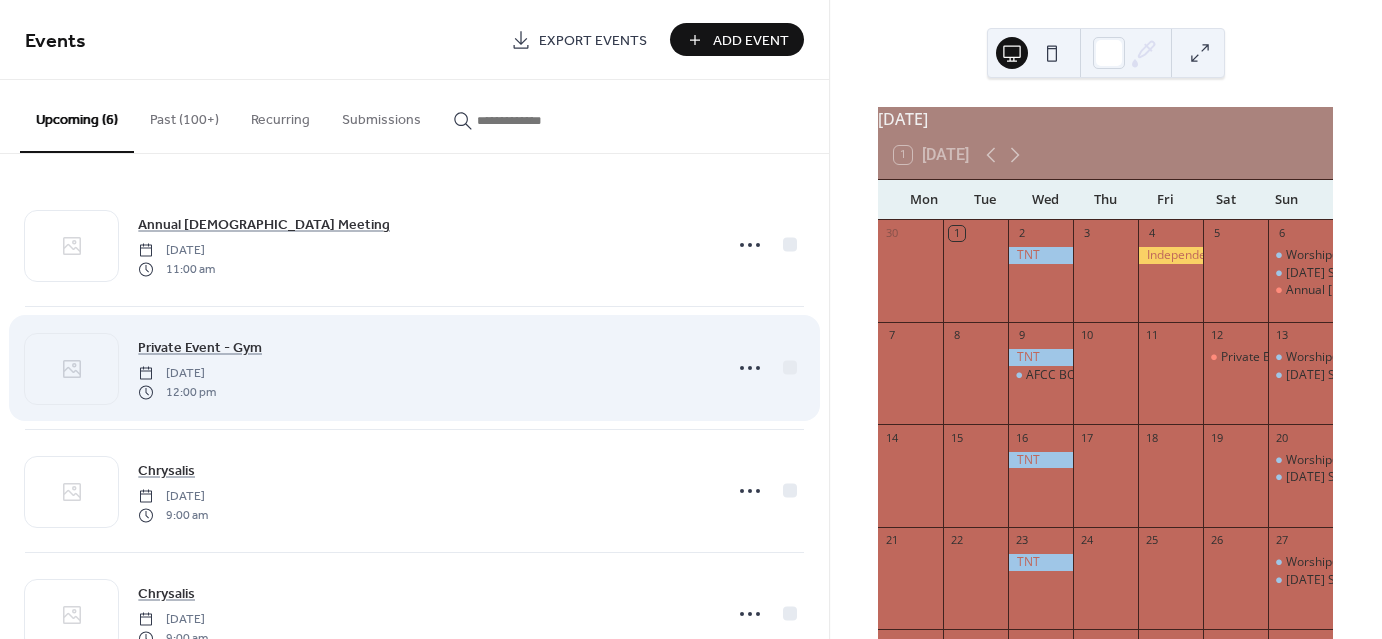click on "Private Event -  Gym Saturday, July 12, 2025 12:00 pm" at bounding box center [414, 368] 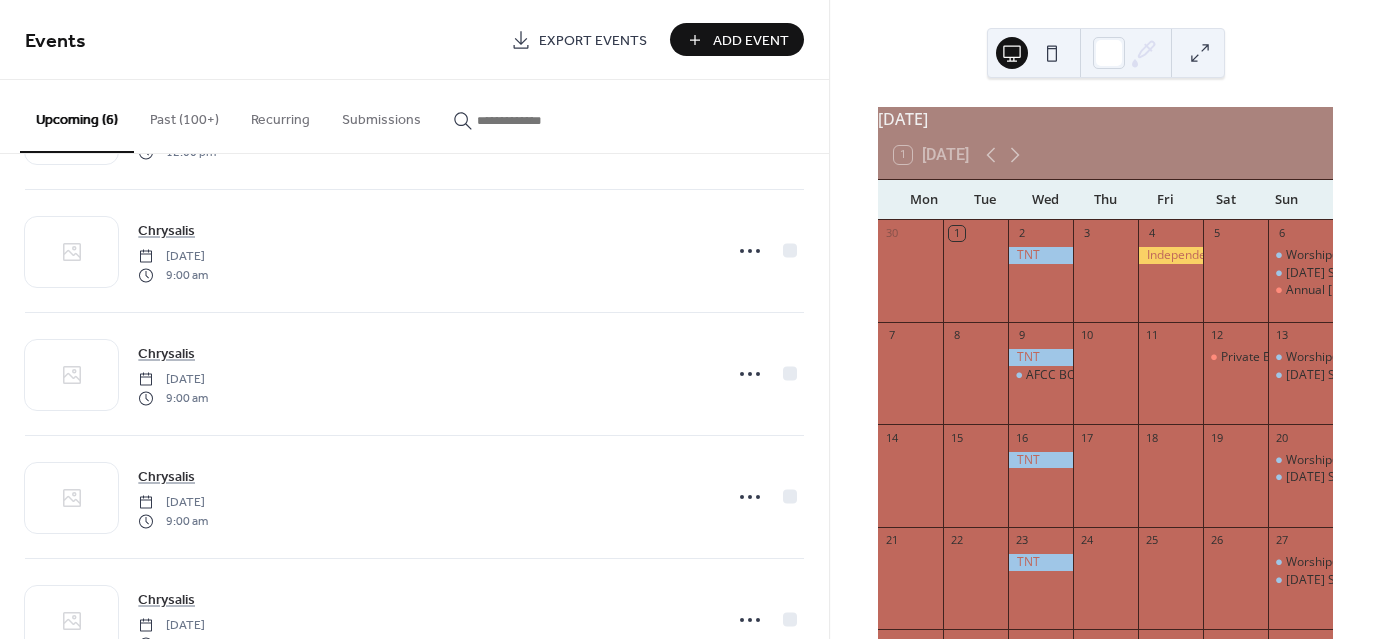 scroll, scrollTop: 310, scrollLeft: 0, axis: vertical 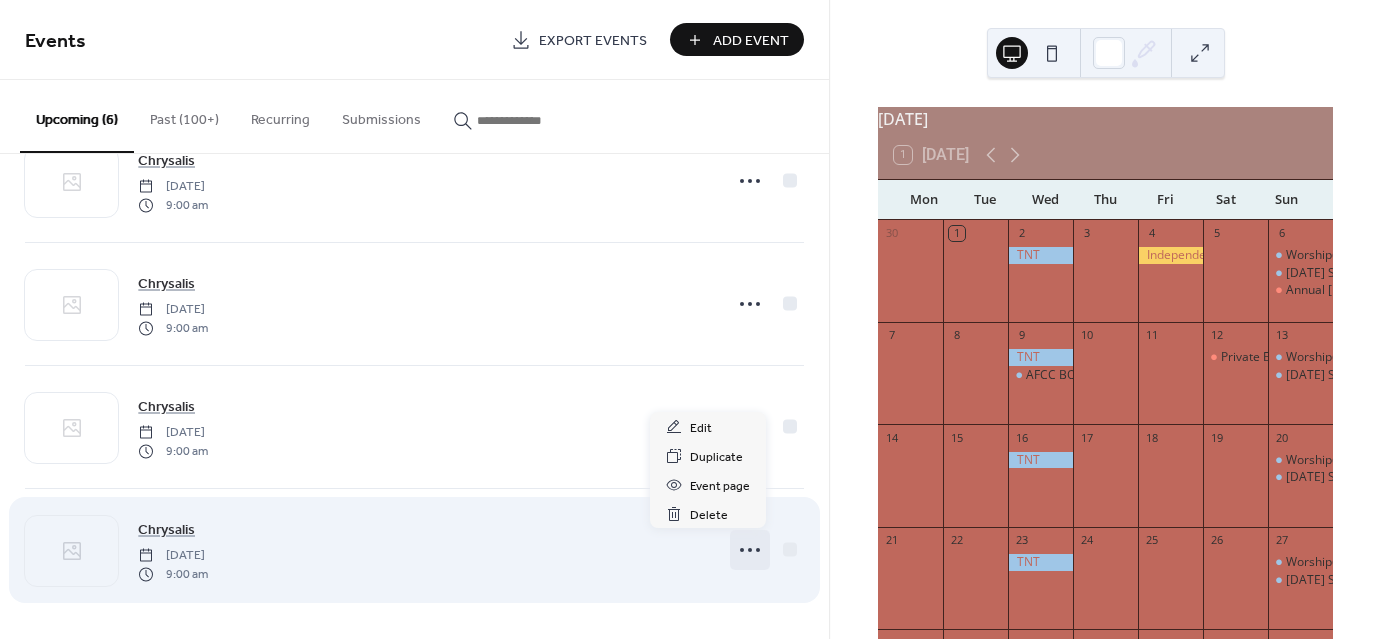 click 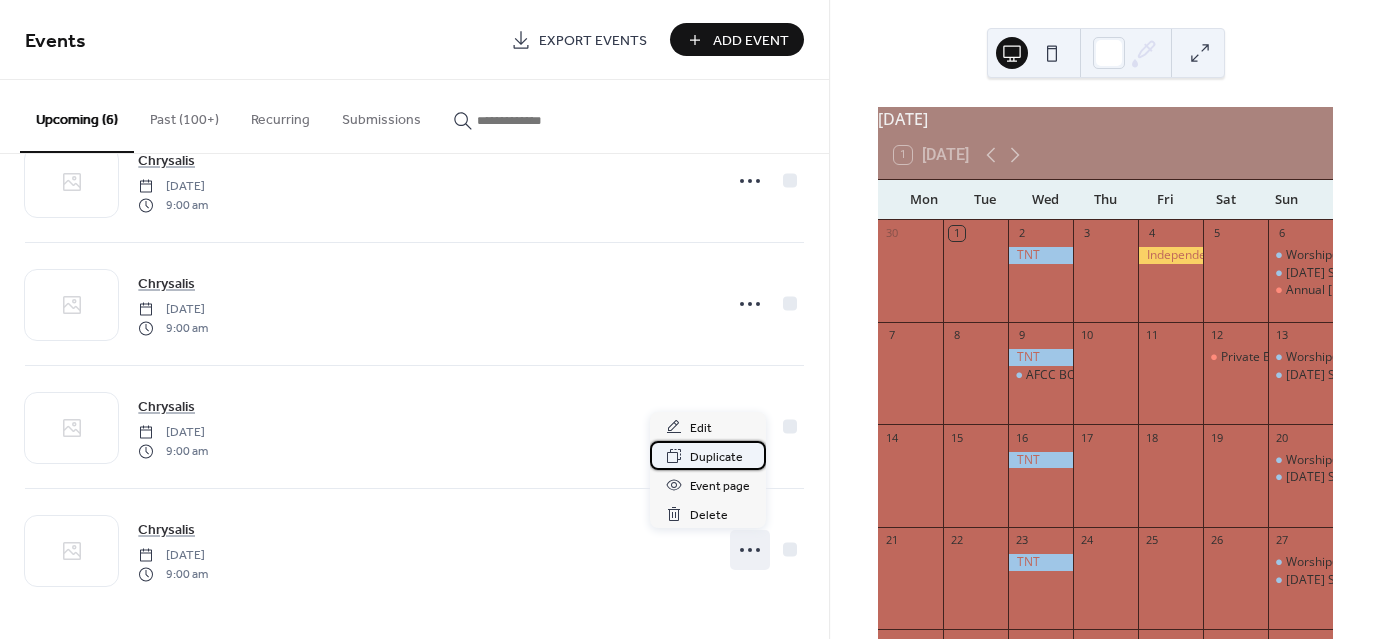 click on "Duplicate" at bounding box center [716, 457] 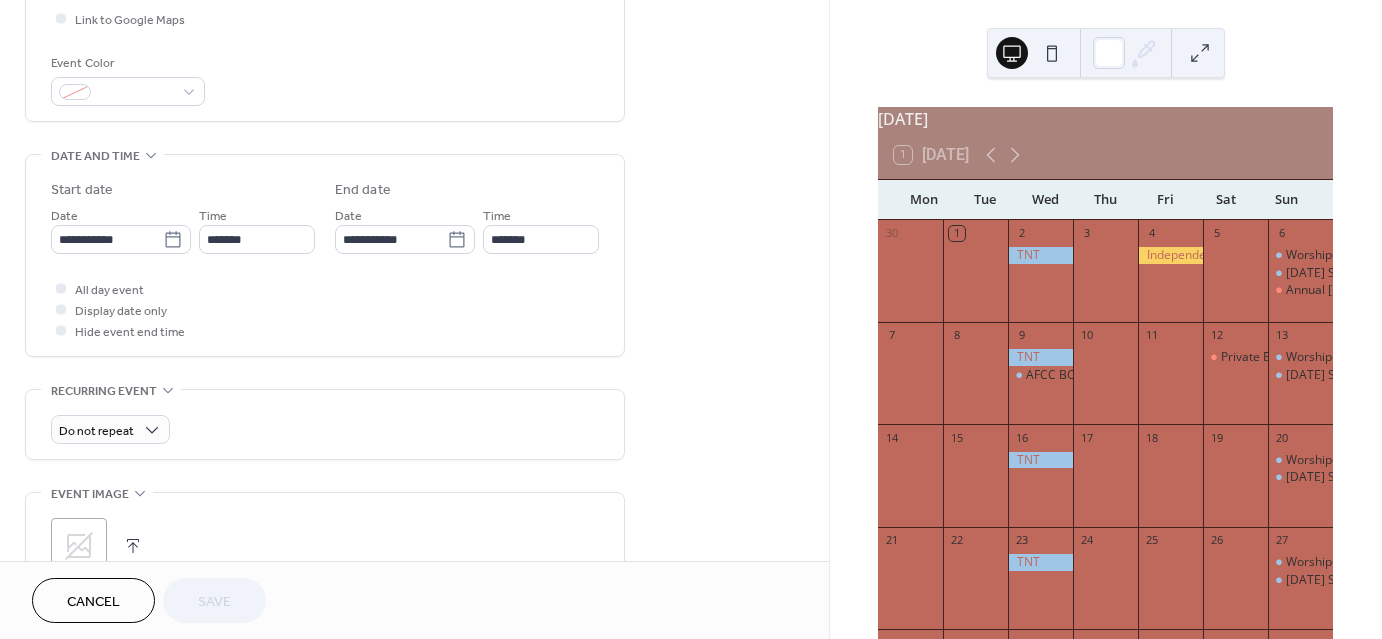 scroll, scrollTop: 494, scrollLeft: 0, axis: vertical 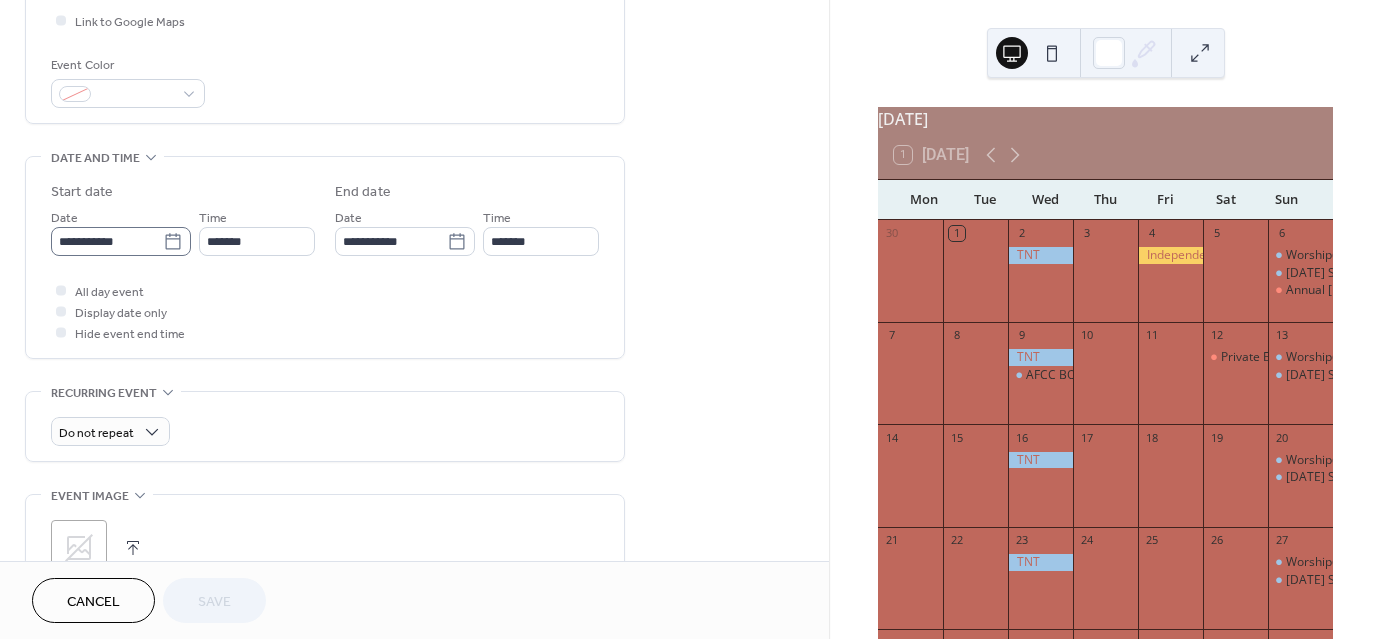 click 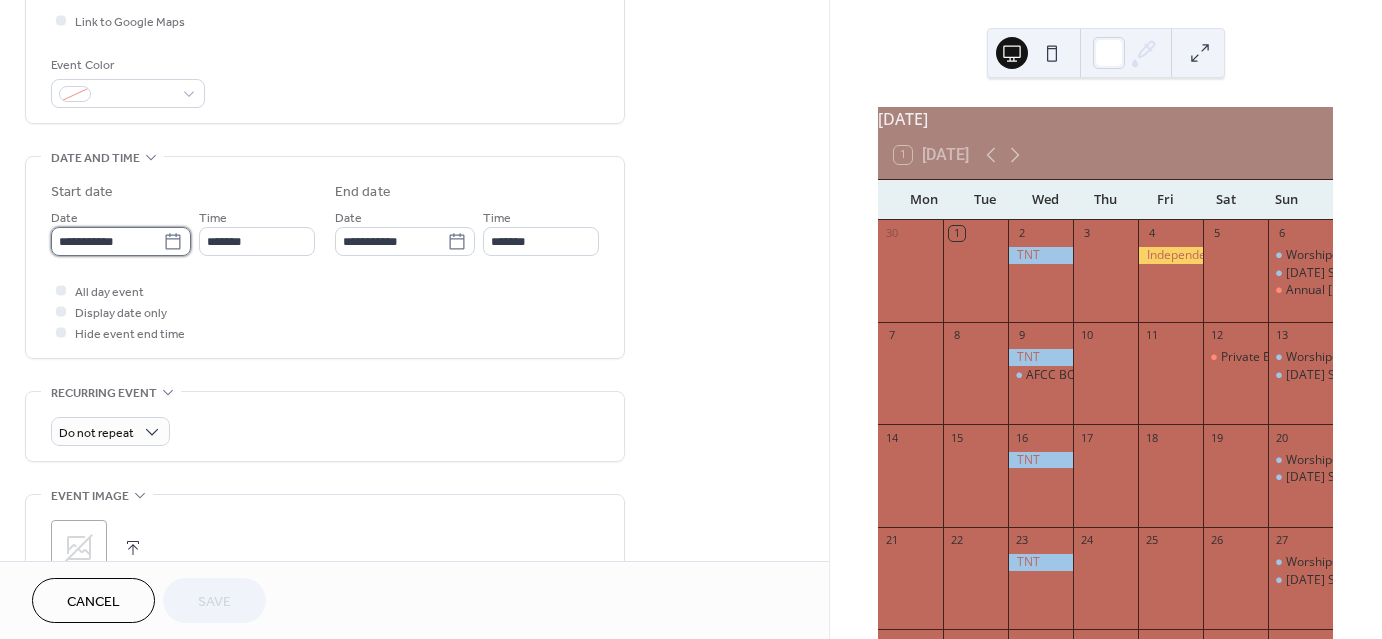 click on "**********" at bounding box center (107, 241) 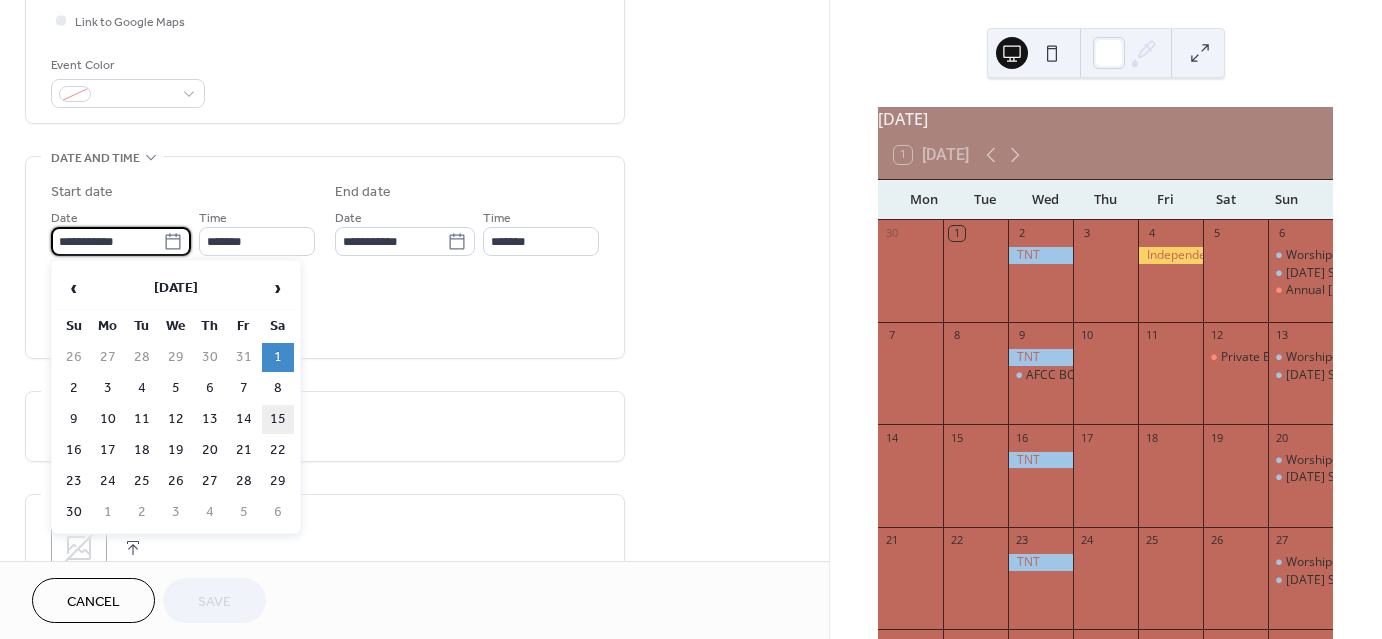 click on "15" at bounding box center [278, 419] 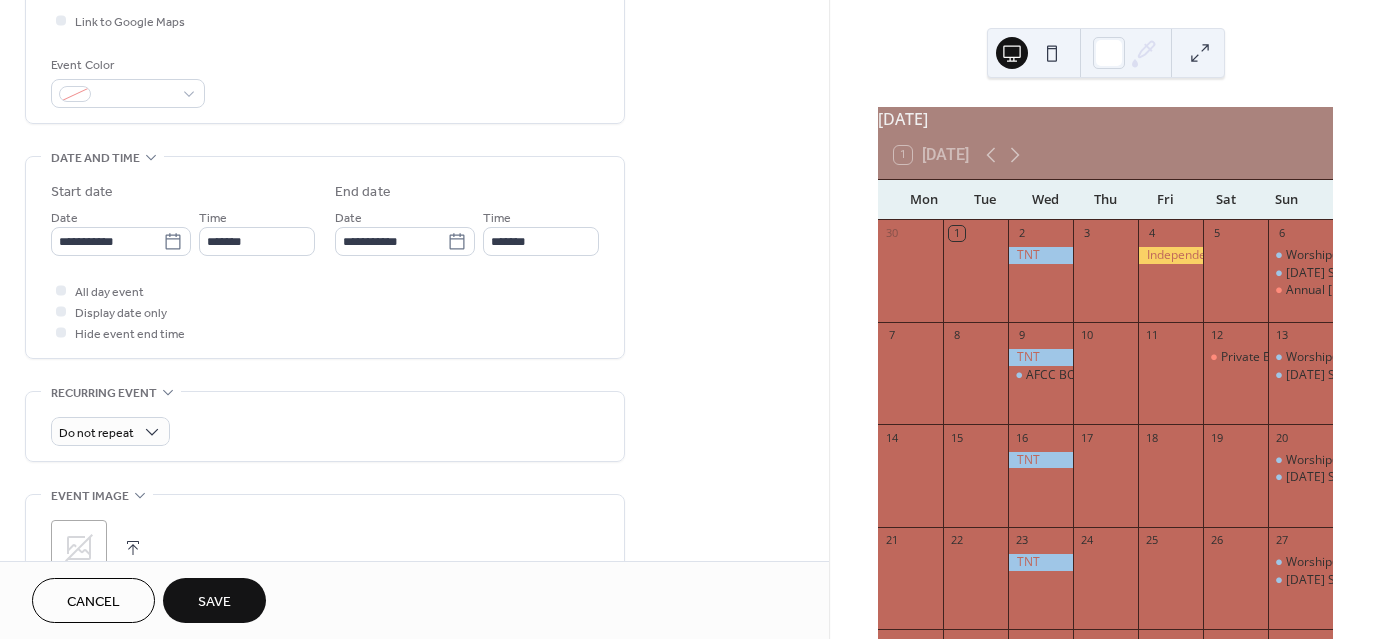 click on "Save" at bounding box center (214, 602) 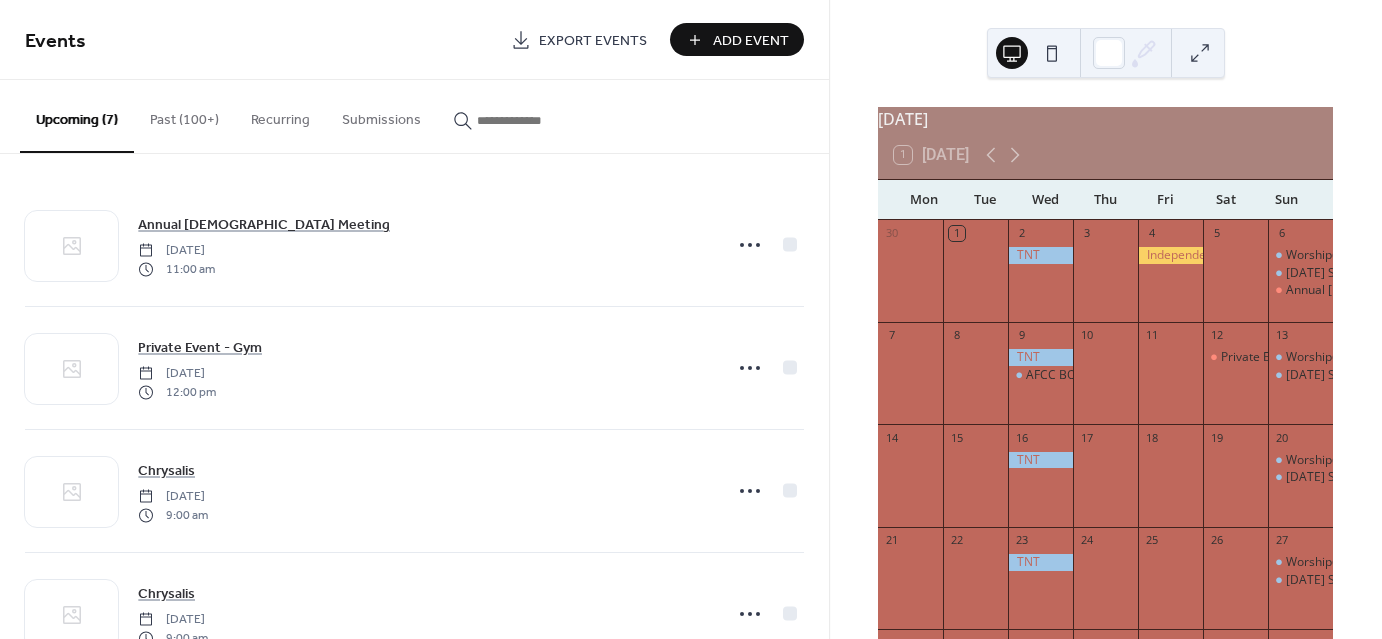 click on "Add Event" at bounding box center (751, 41) 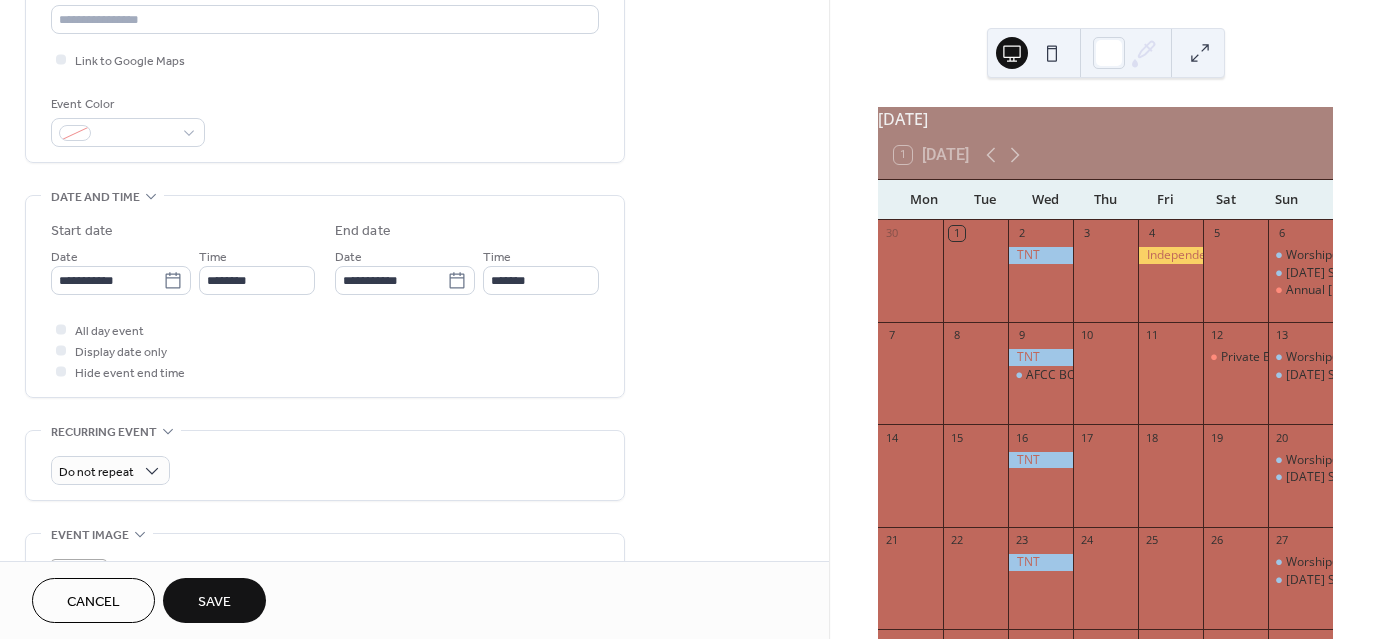 scroll, scrollTop: 541, scrollLeft: 0, axis: vertical 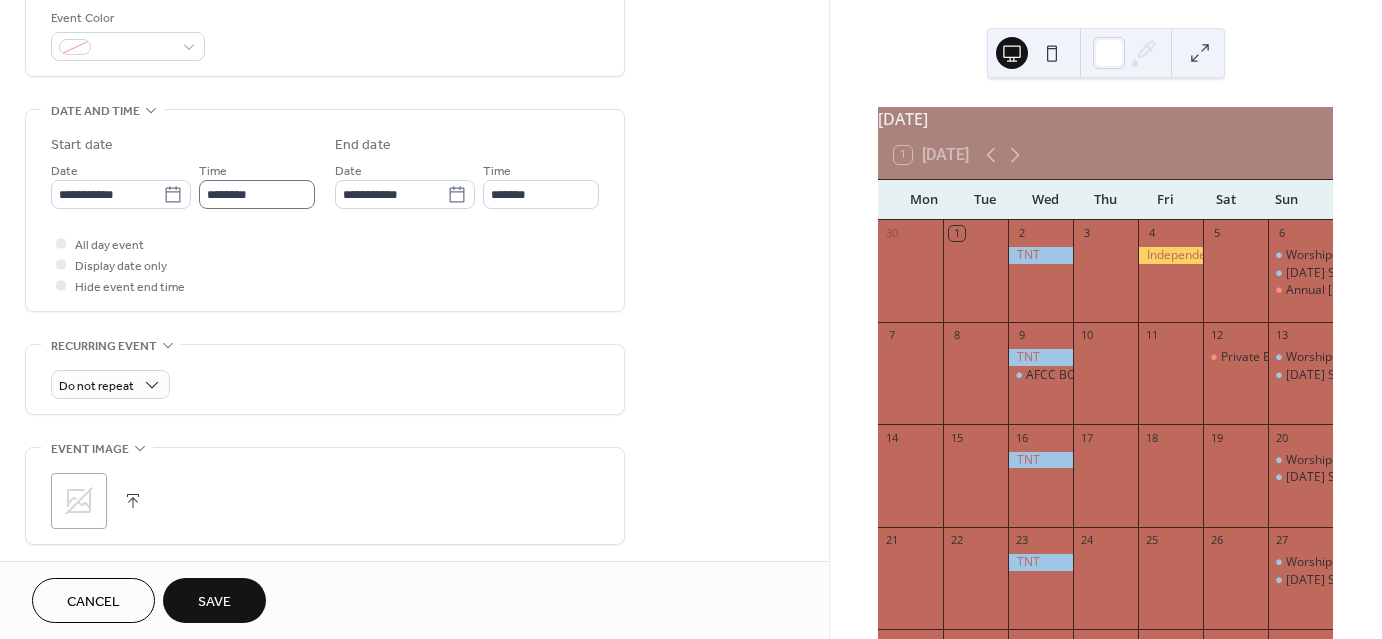 type on "**********" 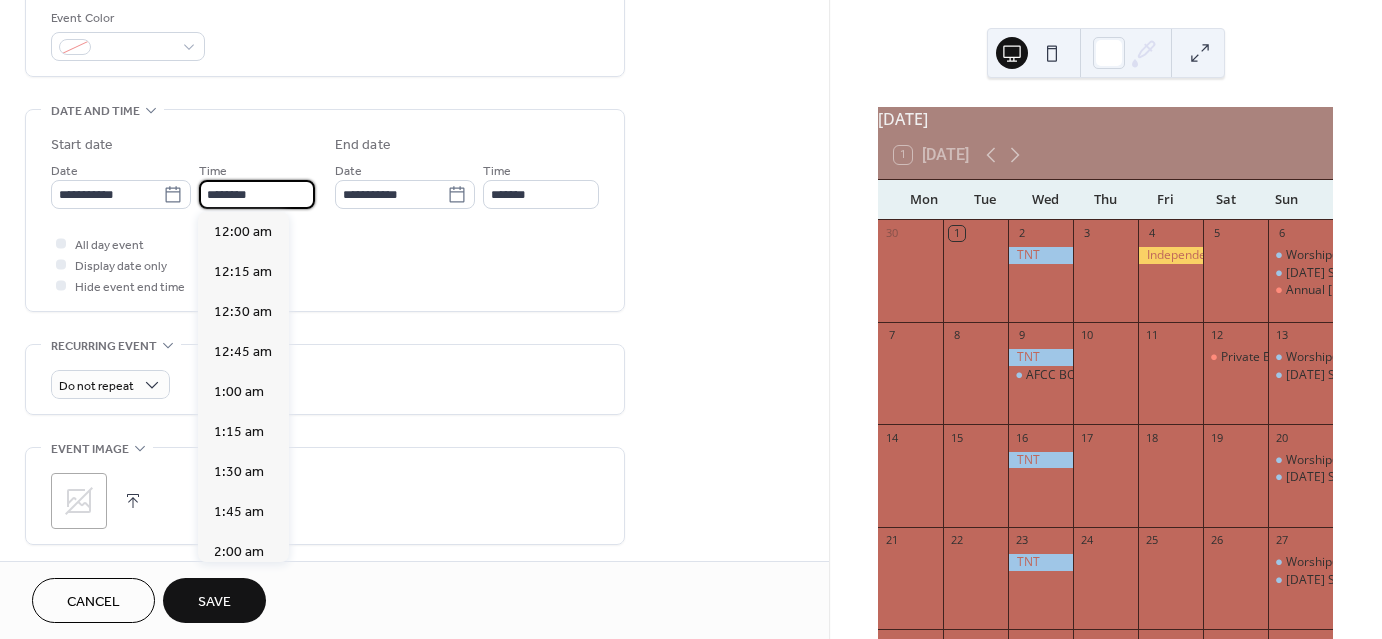 click on "********" at bounding box center [257, 194] 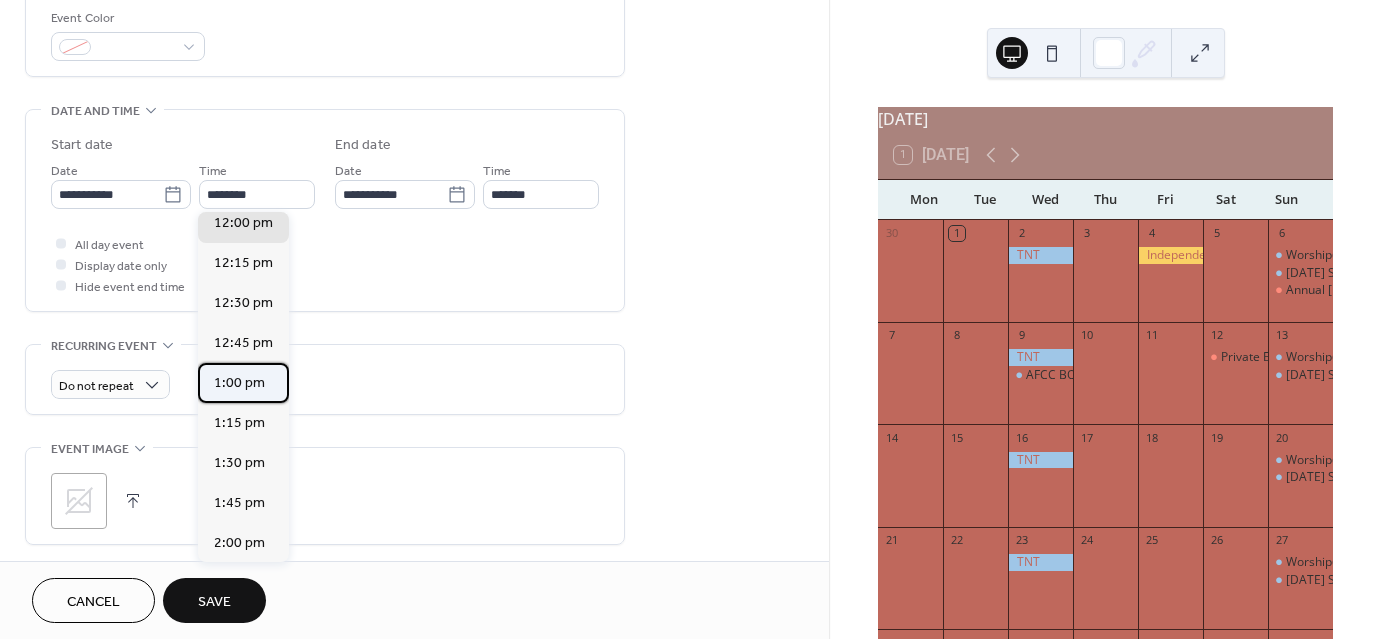 click on "1:00 pm" at bounding box center (239, 382) 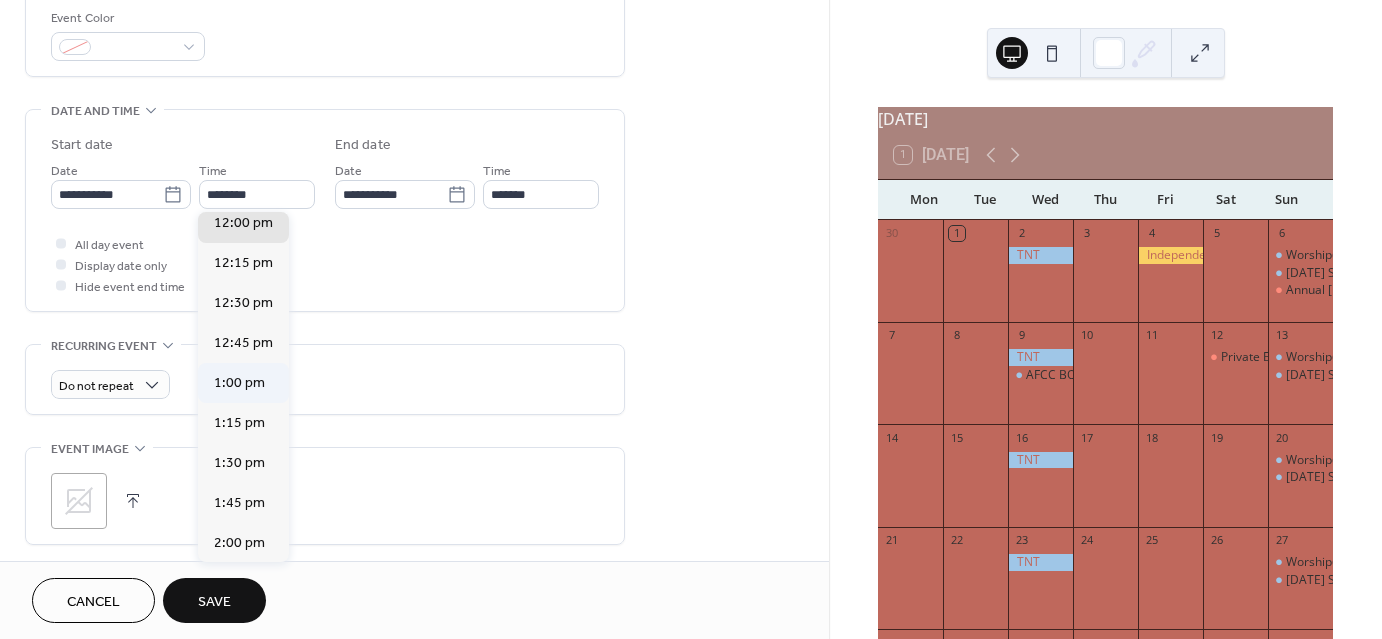 type on "*******" 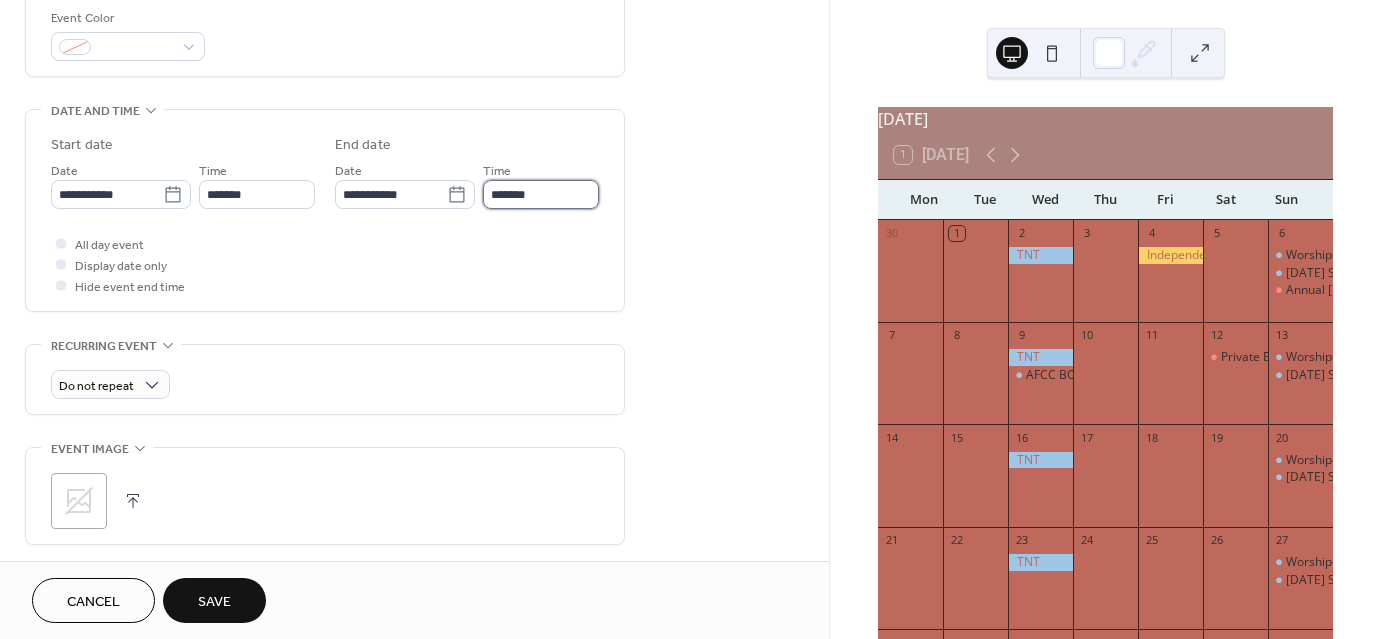 click on "*******" at bounding box center (541, 194) 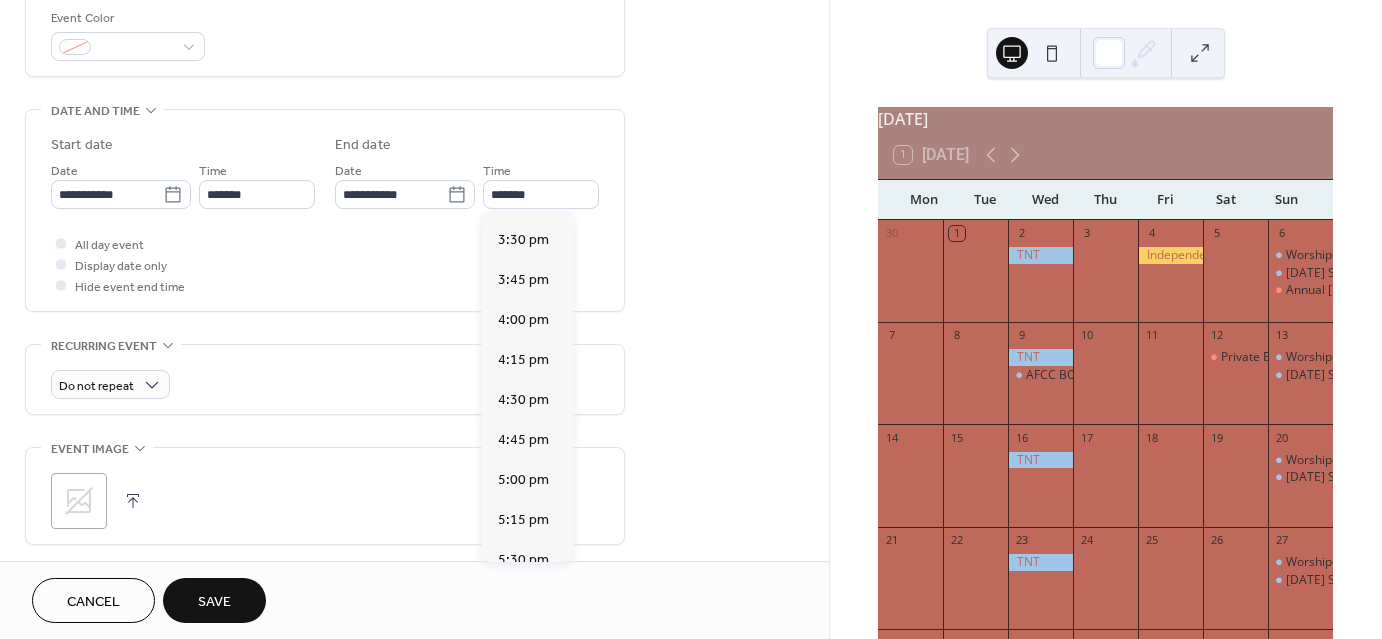 scroll, scrollTop: 364, scrollLeft: 0, axis: vertical 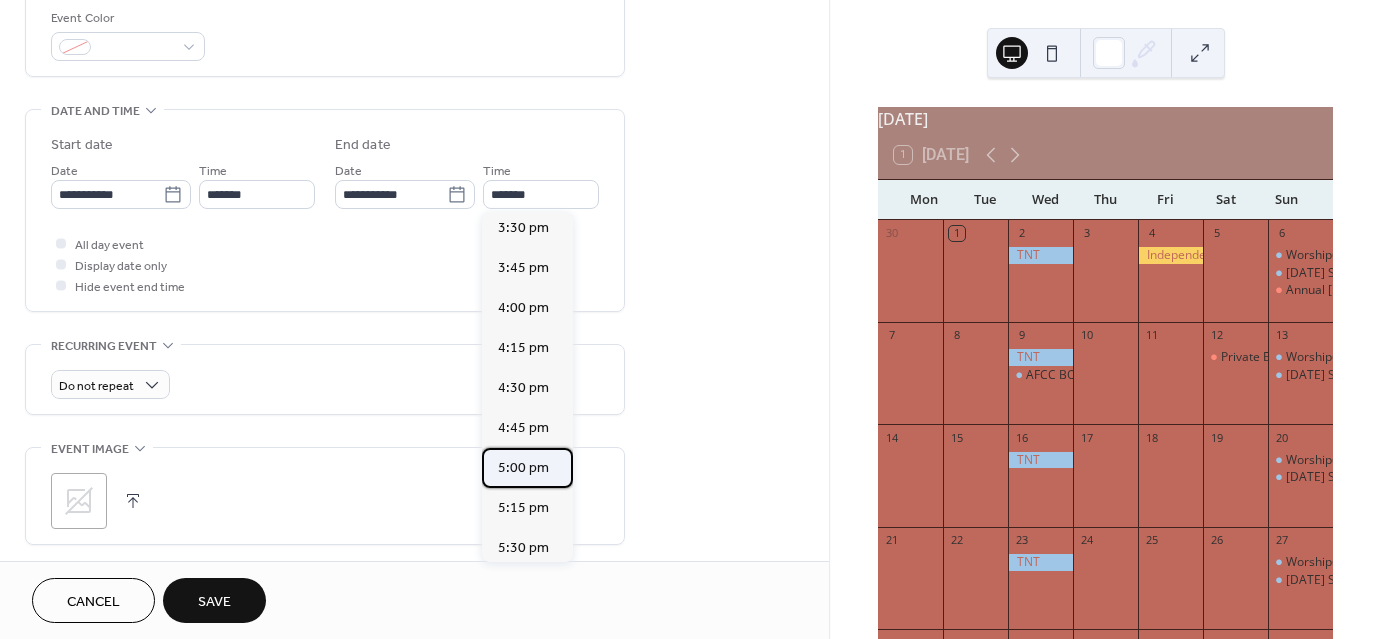click on "5:00 pm" at bounding box center (523, 467) 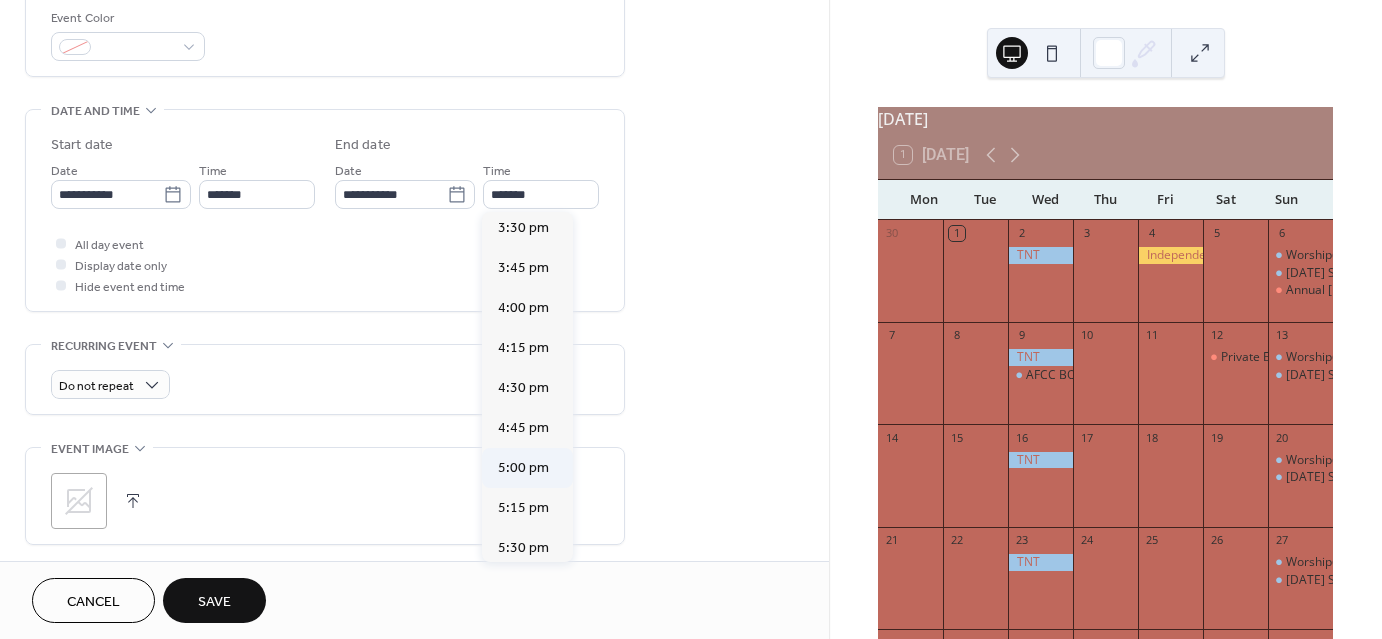 type on "*******" 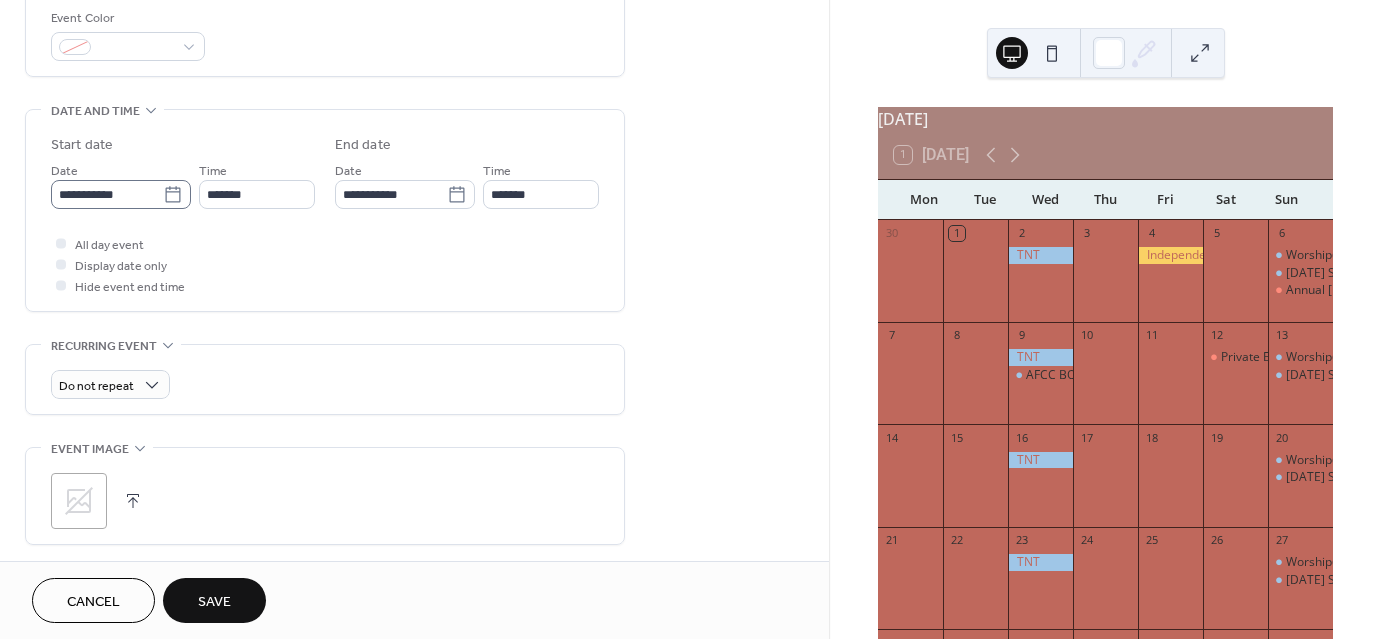 click 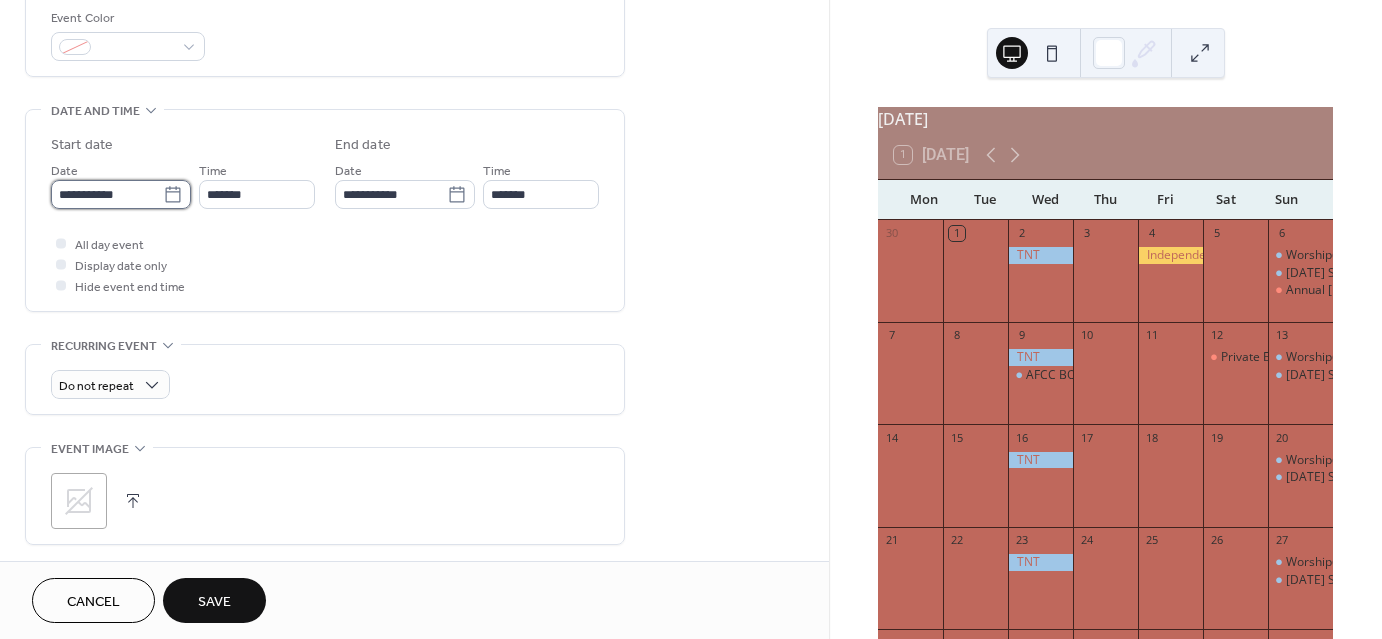 click on "**********" at bounding box center [107, 194] 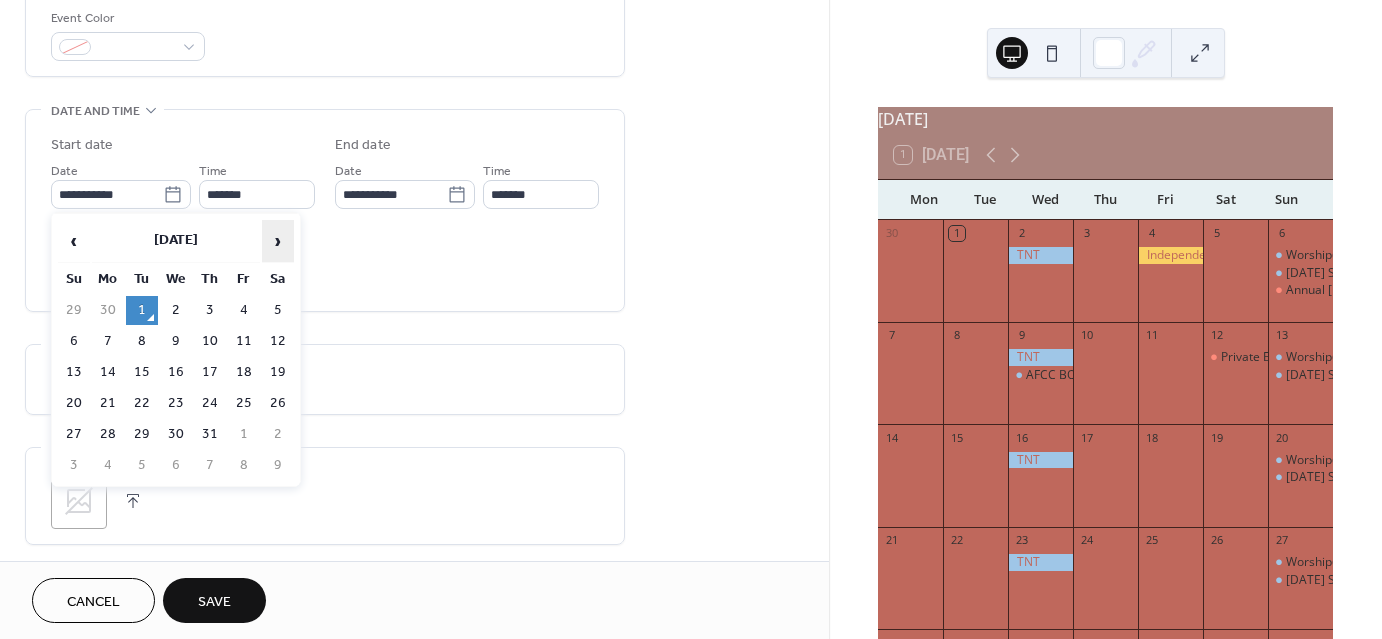 click on "›" at bounding box center (278, 241) 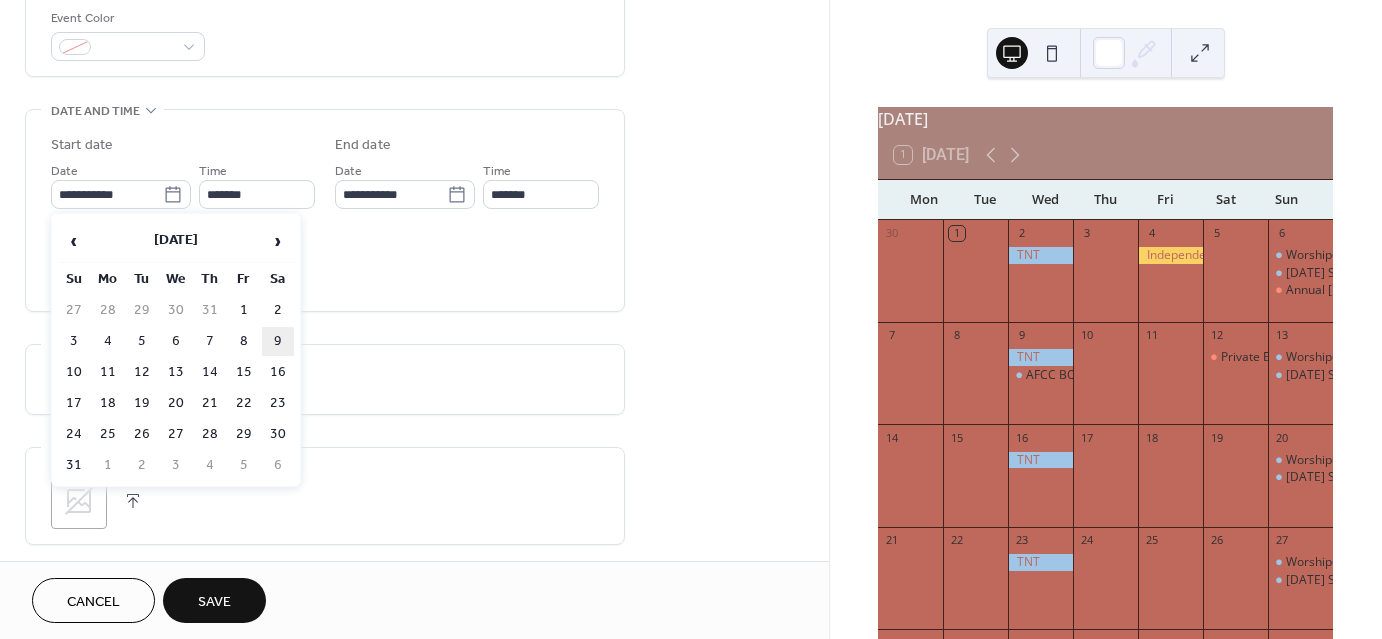 click on "9" at bounding box center [278, 341] 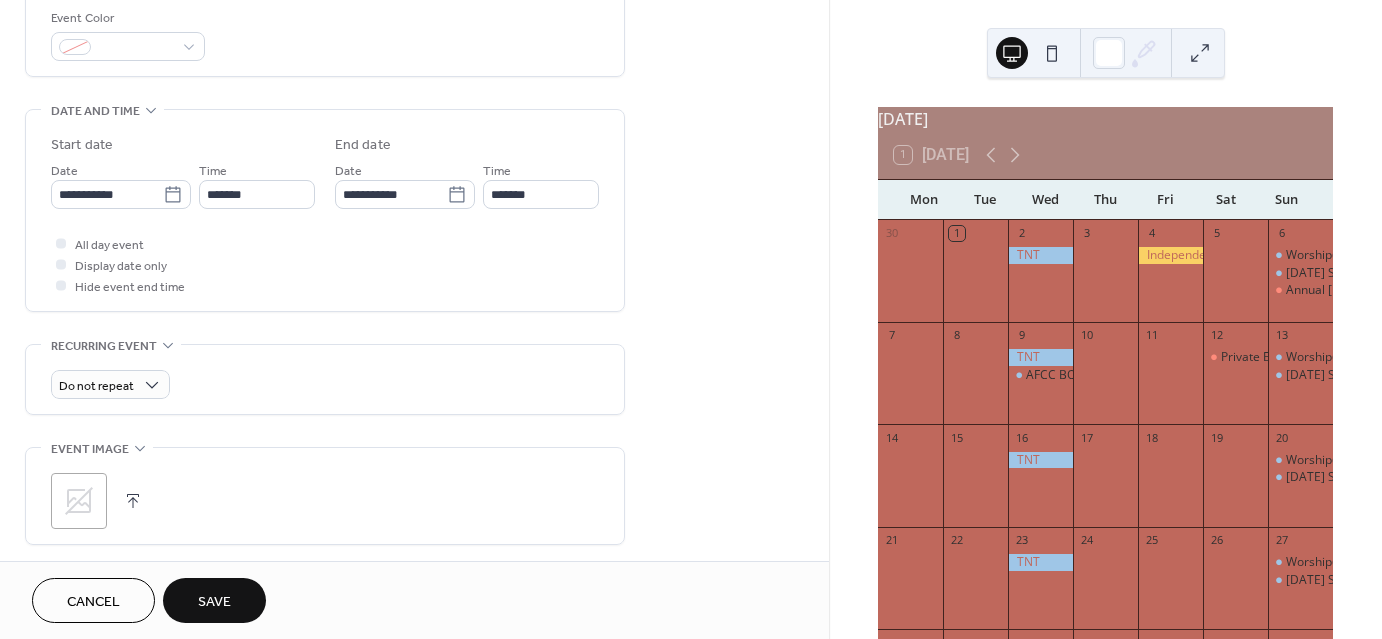 click on "July 2025 1 Today Mon Tue Wed Thu Fri Sat Sun 30 1 2 3 4 5 6 Worship@AFCC! Sunday School Annual Congregational Meeting 7 8 9 AFCC BOARD MEETING 10 11 12 Private Event -  Gym 13 Worship@AFCC! Sunday School 14 15 16 17 18 19 20 Worship@AFCC! Sunday School 21 22 23 24 25 26 27 Worship@AFCC! Sunday School 28 29 30 31 1 2 3 Worship@AFCC! Sunday School 4 5 6 7 8 9 10 Worship@AFCC! Sunday School" at bounding box center (1105, 319) 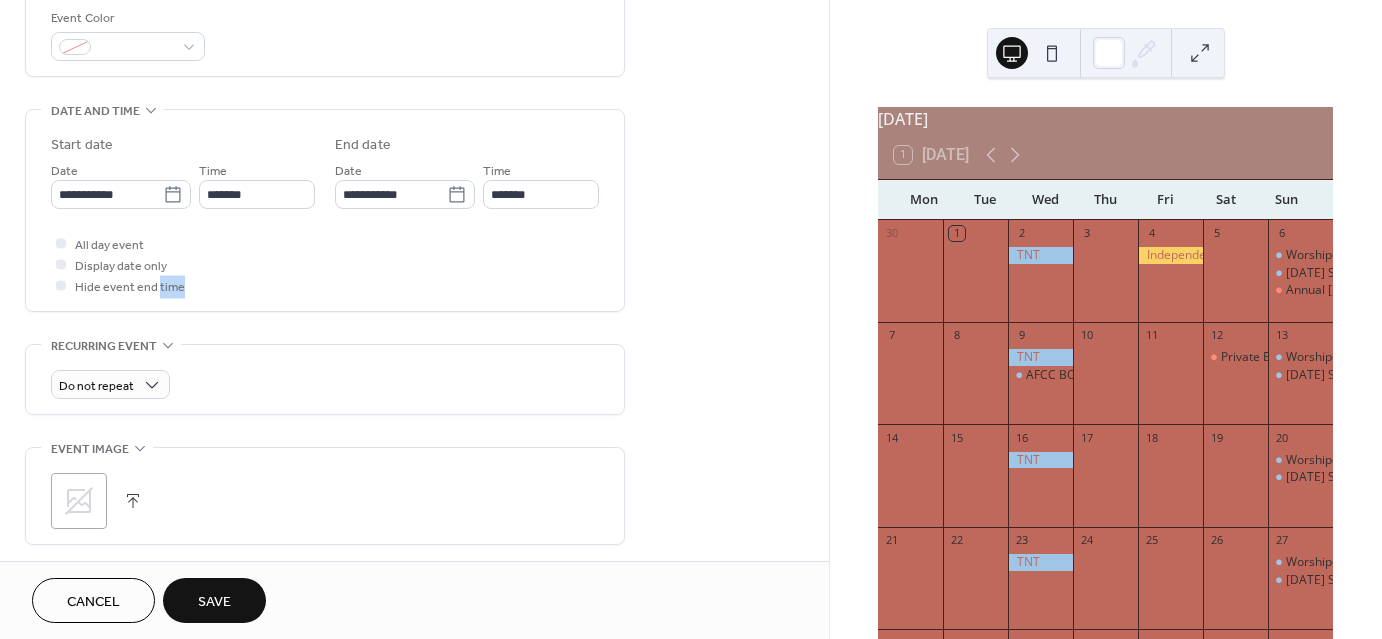drag, startPoint x: 820, startPoint y: 316, endPoint x: 824, endPoint y: 281, distance: 35.22783 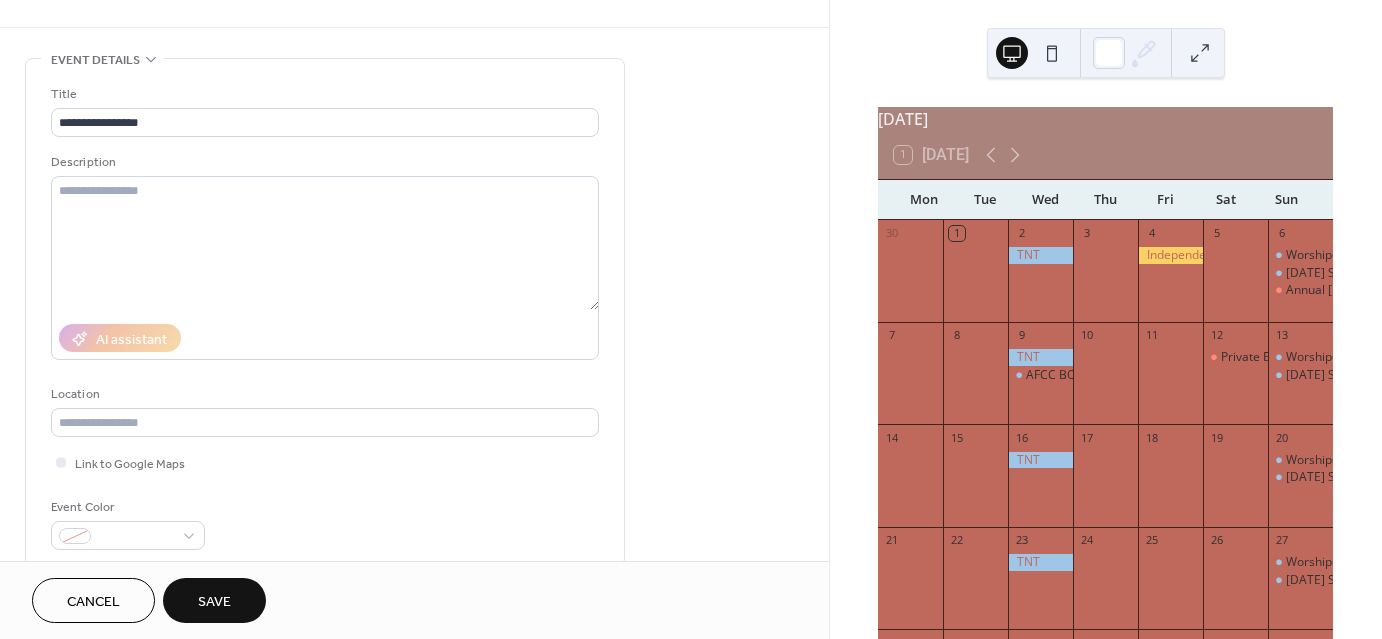 scroll, scrollTop: 48, scrollLeft: 0, axis: vertical 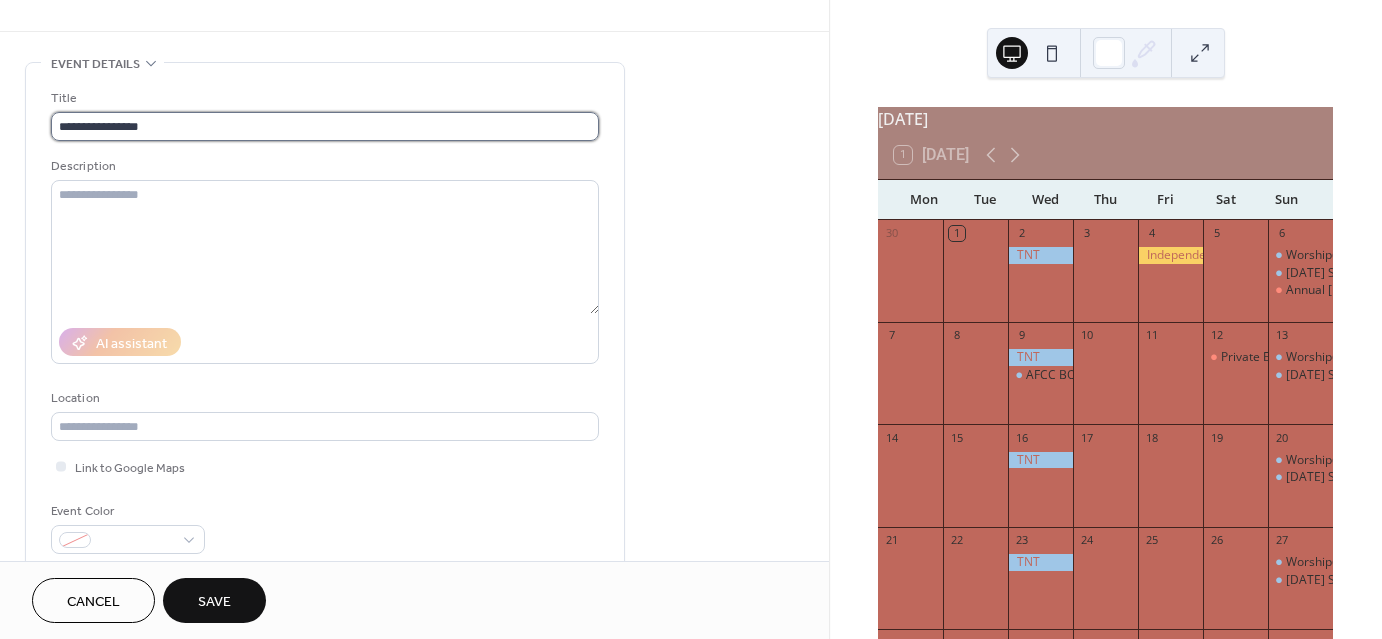 click on "**********" at bounding box center [325, 126] 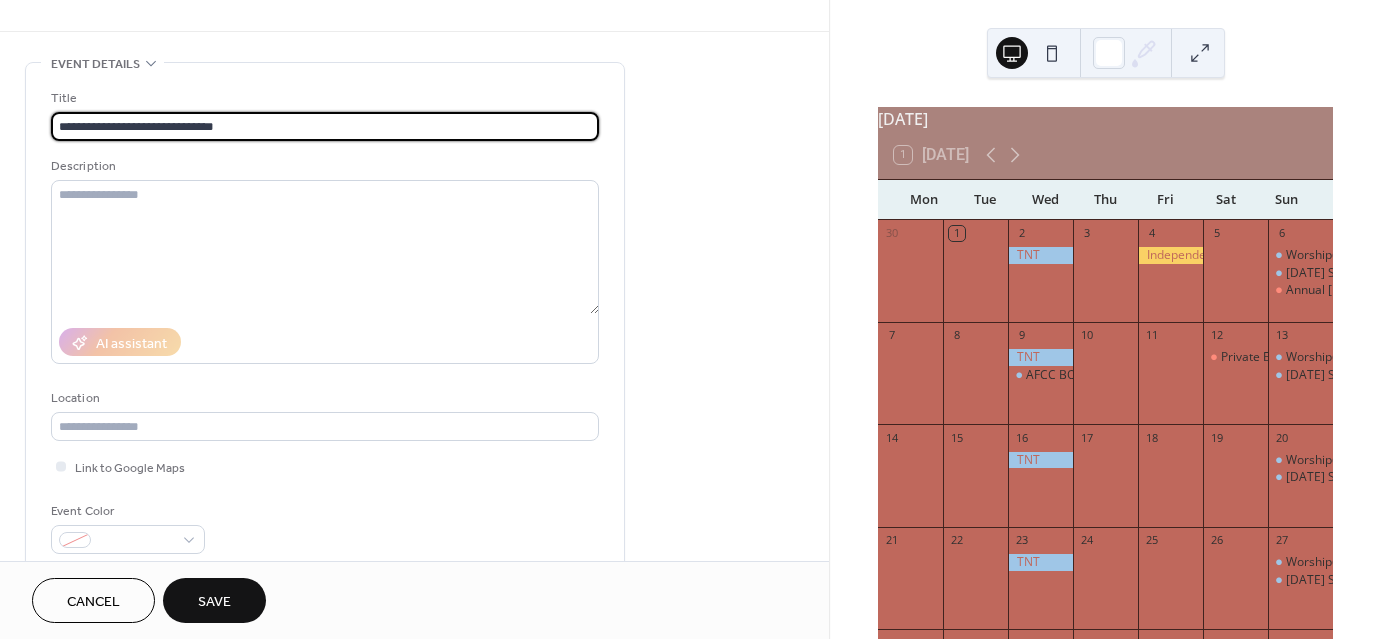 type on "**********" 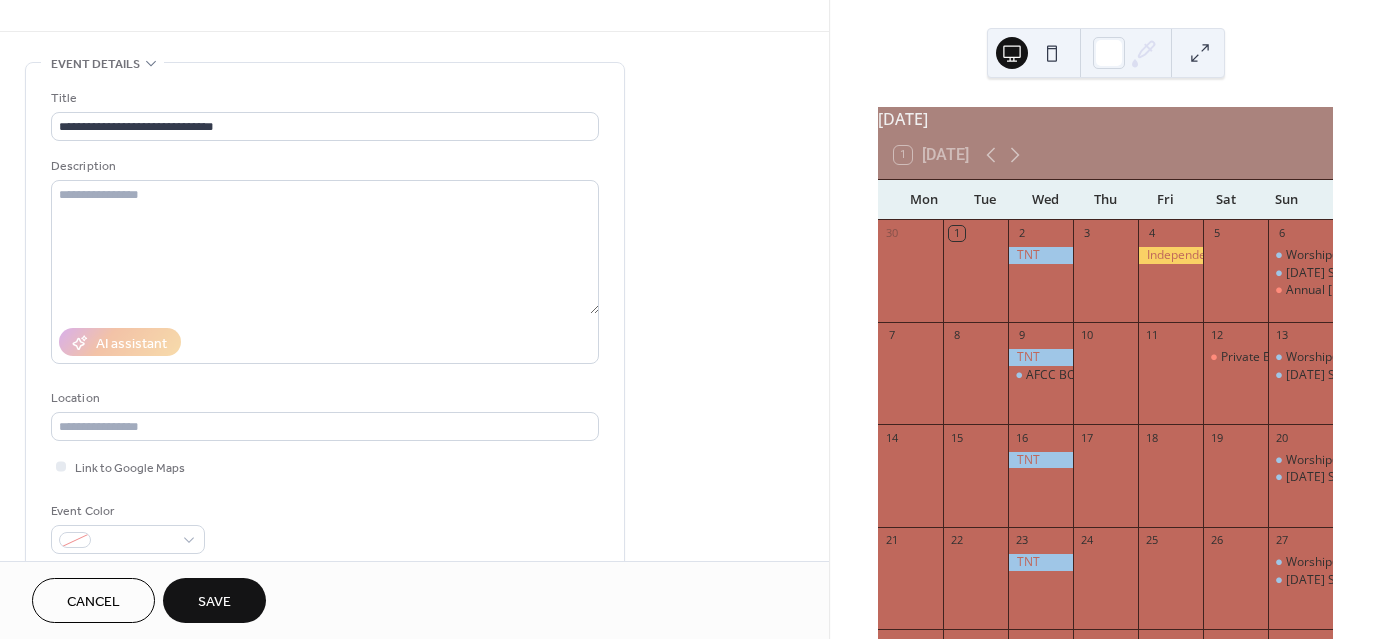 click on "Save" at bounding box center [214, 602] 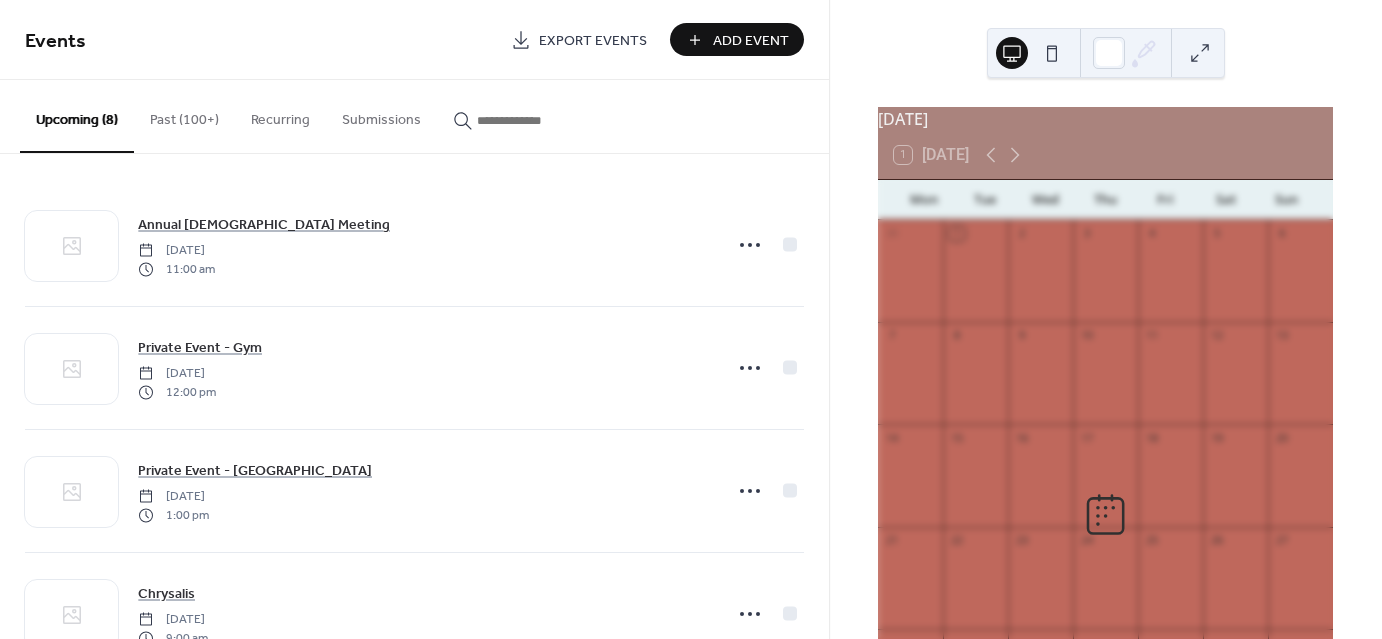 scroll, scrollTop: 0, scrollLeft: 0, axis: both 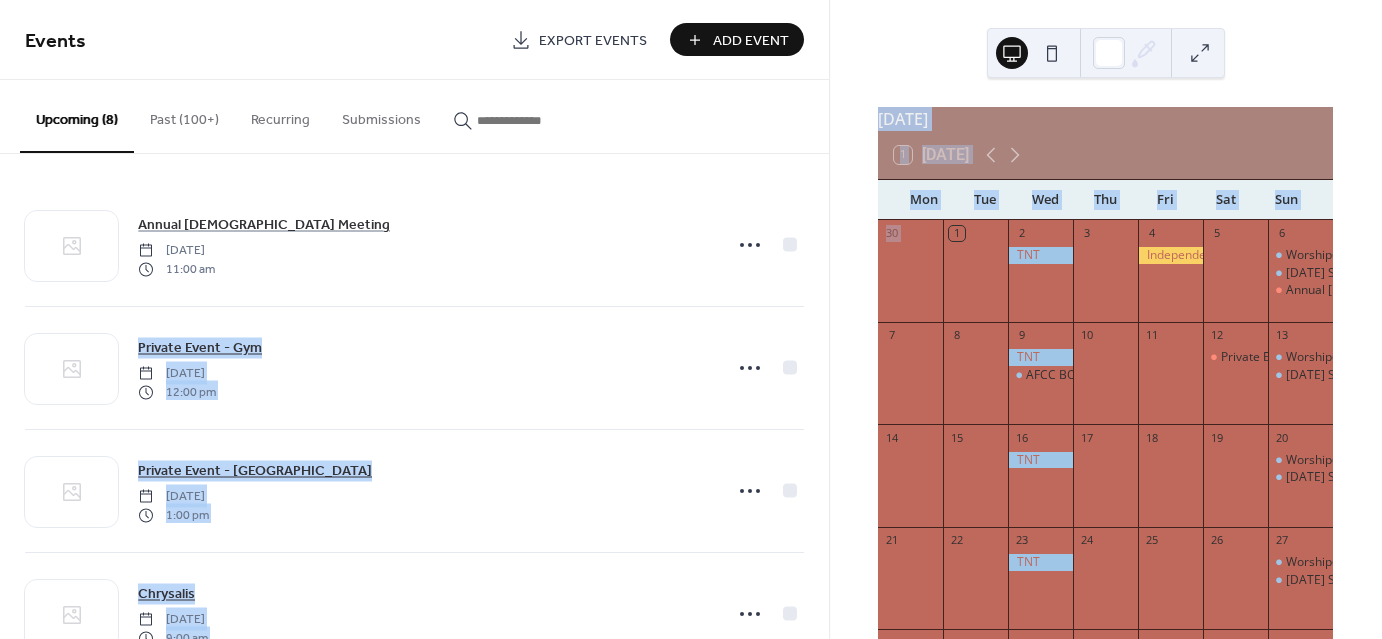 drag, startPoint x: 822, startPoint y: 201, endPoint x: 832, endPoint y: 282, distance: 81.61495 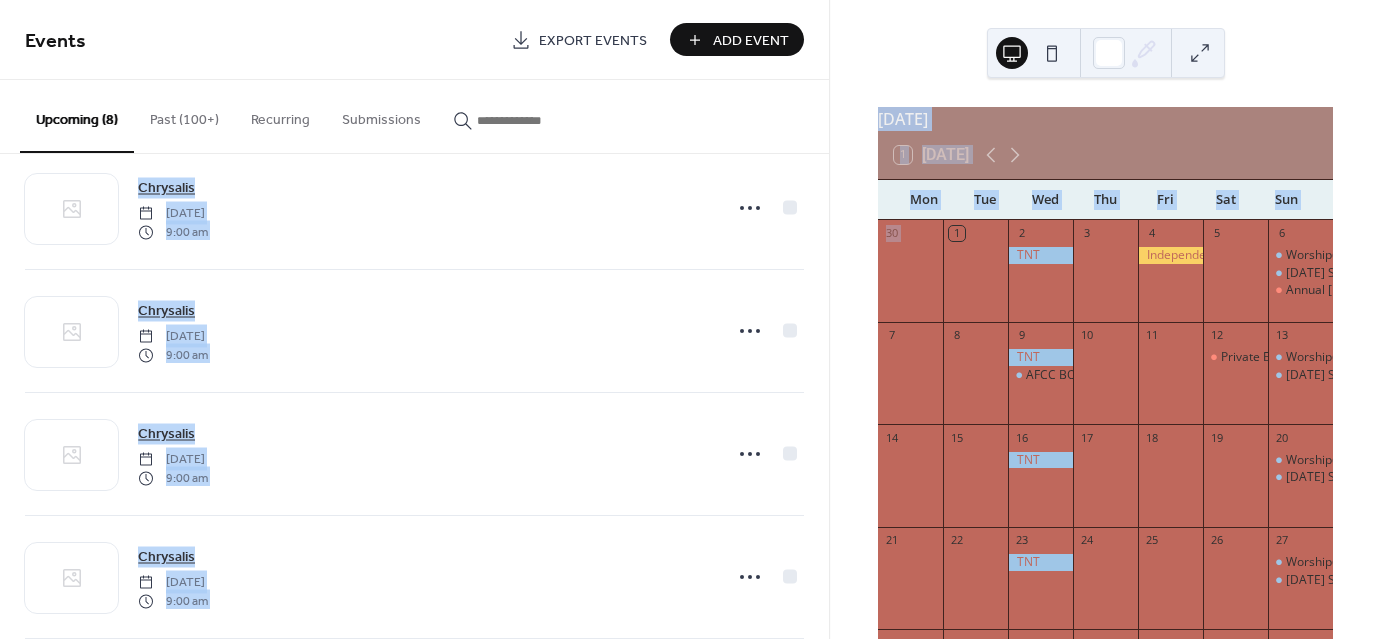 scroll, scrollTop: 400, scrollLeft: 0, axis: vertical 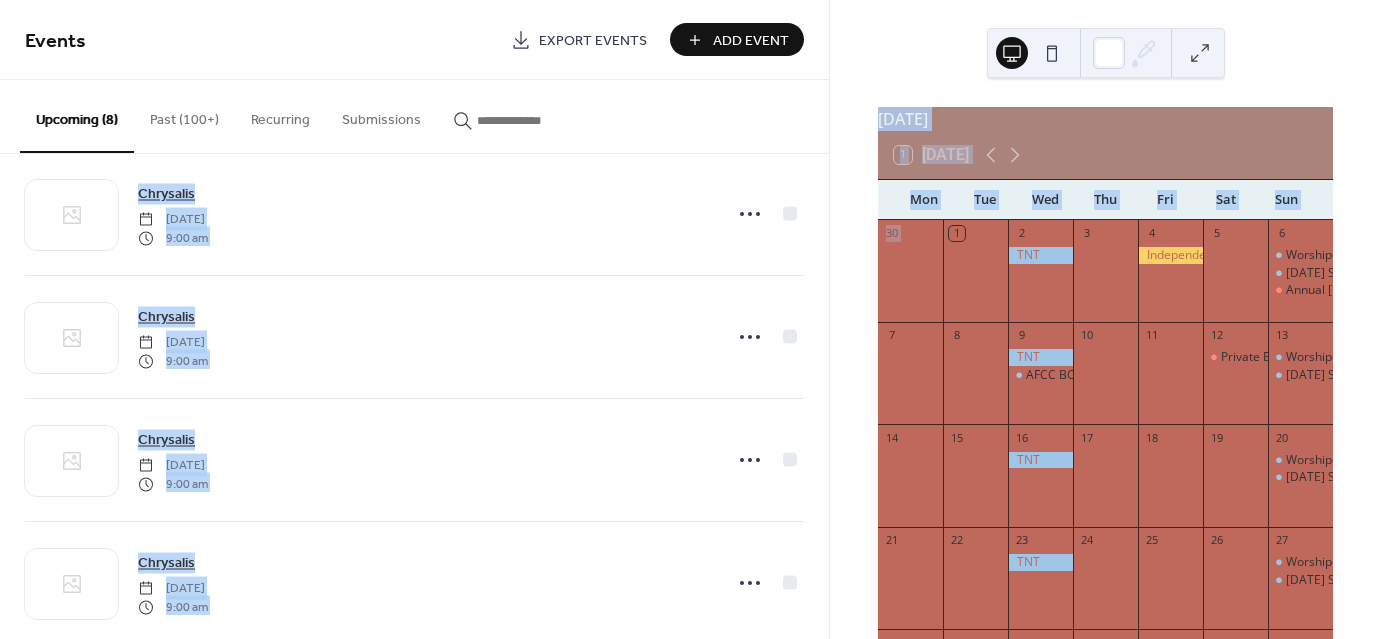 click on "[DATE] 1 [DATE] Mon Tue Wed Thu Fri Sat Sun 30 1 2 3 4 5 6 Worship@AFCC! [DATE] School Annual Congregational Meeting 7 8 9 AFCC BOARD MEETING 10 11 12 Private Event -  Gym 13 Worship@AFCC! [DATE] School 14 15 16 17 18 19 20 Worship@AFCC! [DATE] School 21 22 23 24 25 26 27 Worship@AFCC! [DATE] School 28 29 30 31 1 2 3 Worship@AFCC! [DATE] School 4 5 6 7 8 9 Private Event - Fellowship Hall 10 Worship@AFCC! [DATE] School" at bounding box center [1105, 319] 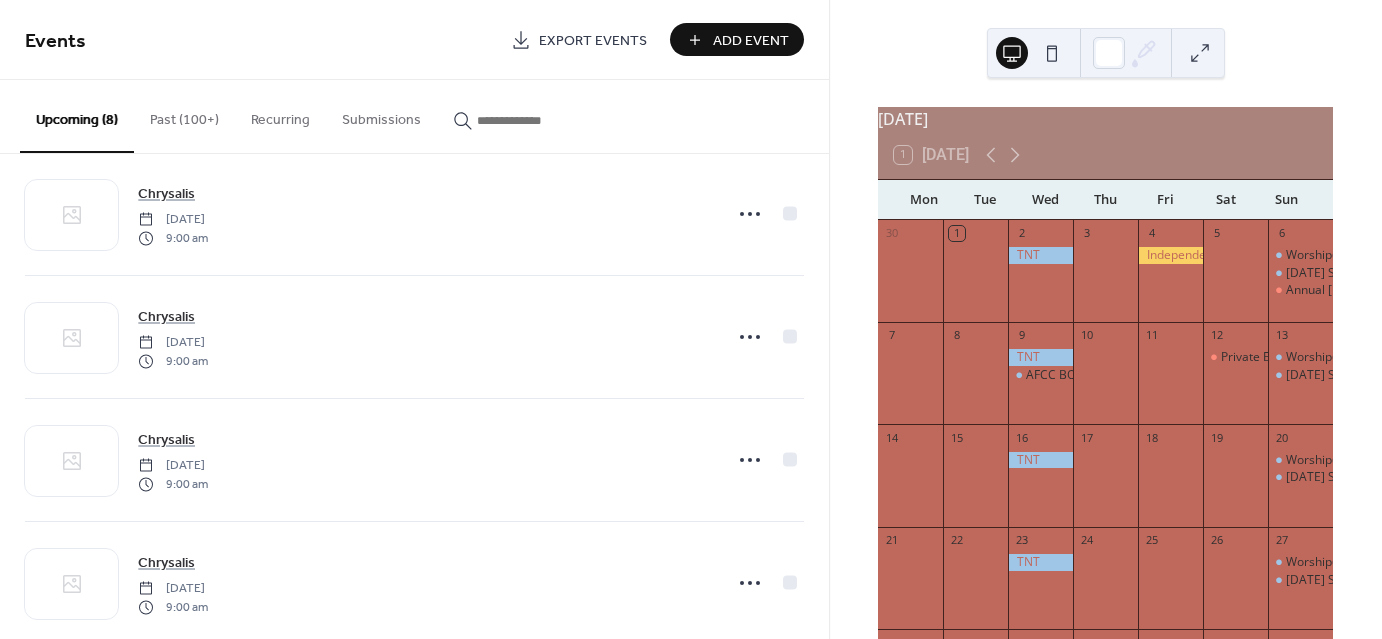 click on "[DATE] 1 [DATE] Mon Tue Wed Thu Fri Sat Sun 30 1 2 3 4 5 6 Worship@AFCC! [DATE] School Annual Congregational Meeting 7 8 9 AFCC BOARD MEETING 10 11 12 Private Event -  Gym 13 Worship@AFCC! [DATE] School 14 15 16 17 18 19 20 Worship@AFCC! [DATE] School 21 22 23 24 25 26 27 Worship@AFCC! [DATE] School 28 29 30 31 1 2 3 Worship@AFCC! [DATE] School 4 5 6 7 8 9 Private Event - Fellowship Hall 10 Worship@AFCC! [DATE] School" at bounding box center [1105, 319] 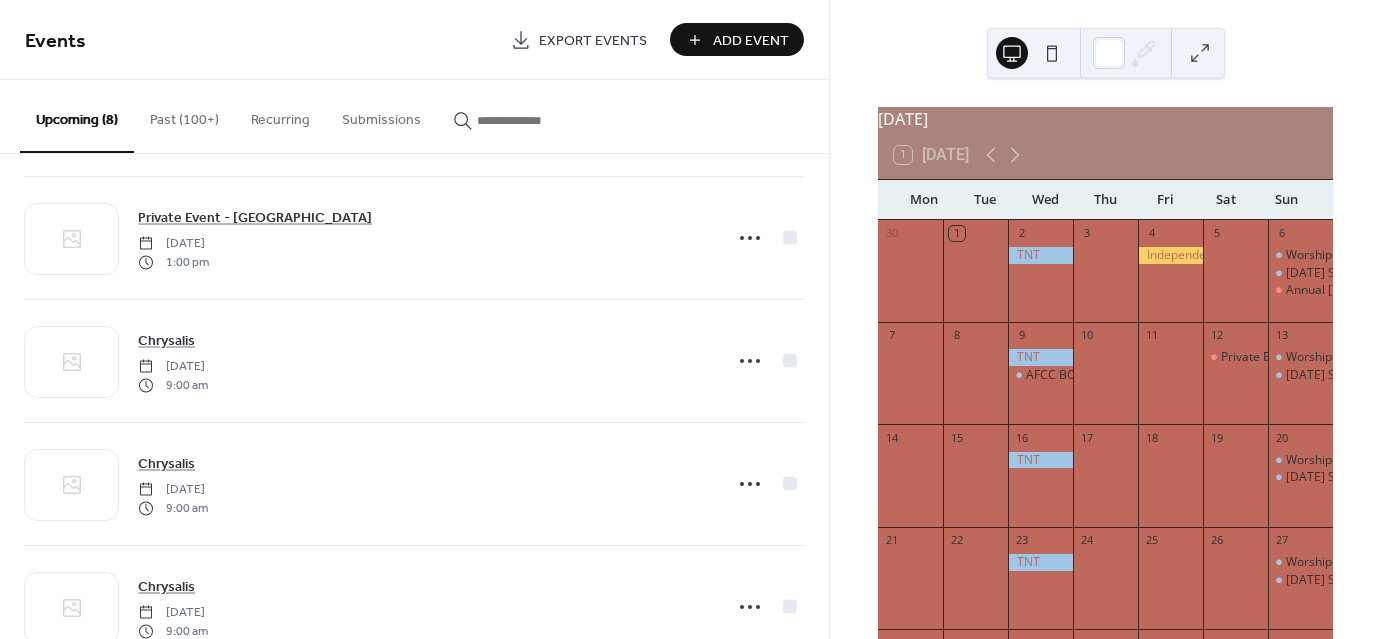 scroll, scrollTop: 248, scrollLeft: 0, axis: vertical 